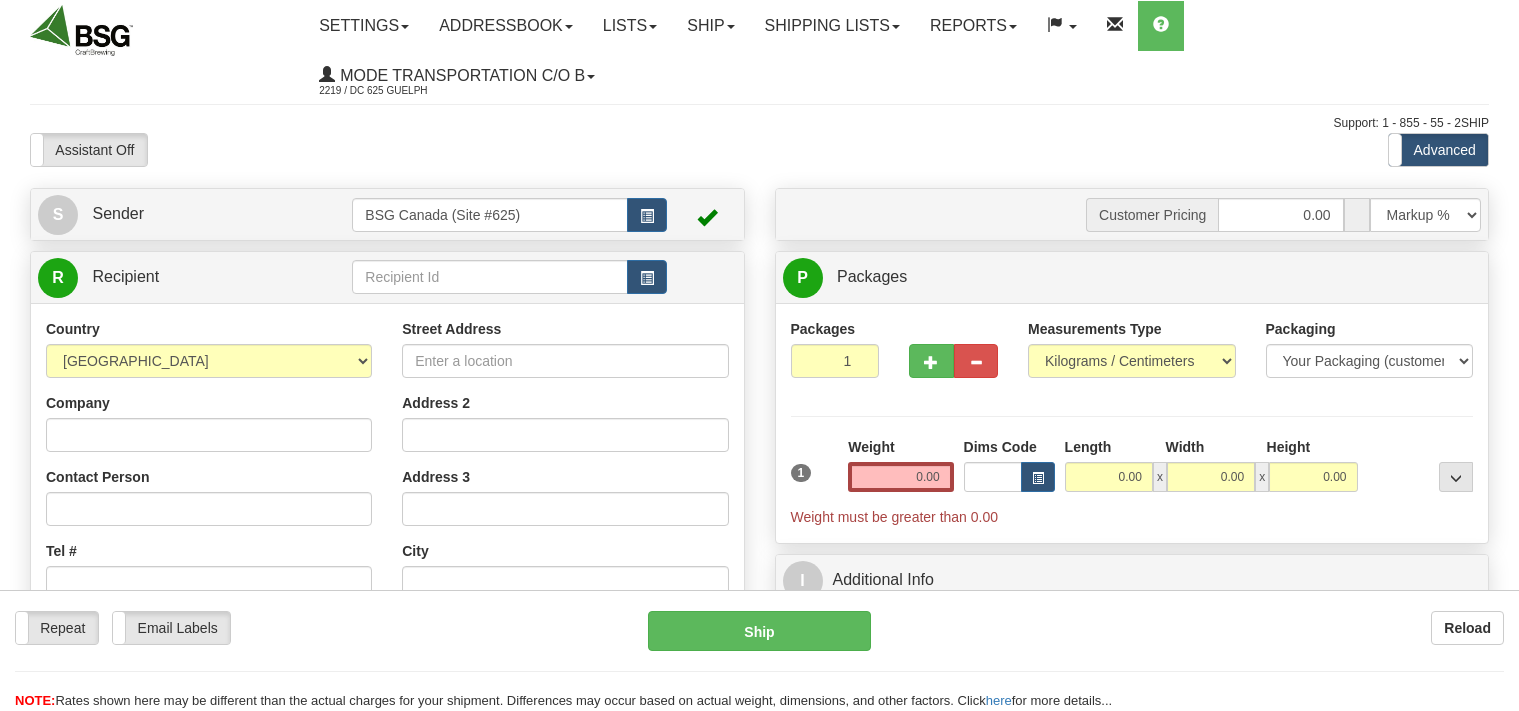 scroll, scrollTop: 0, scrollLeft: 0, axis: both 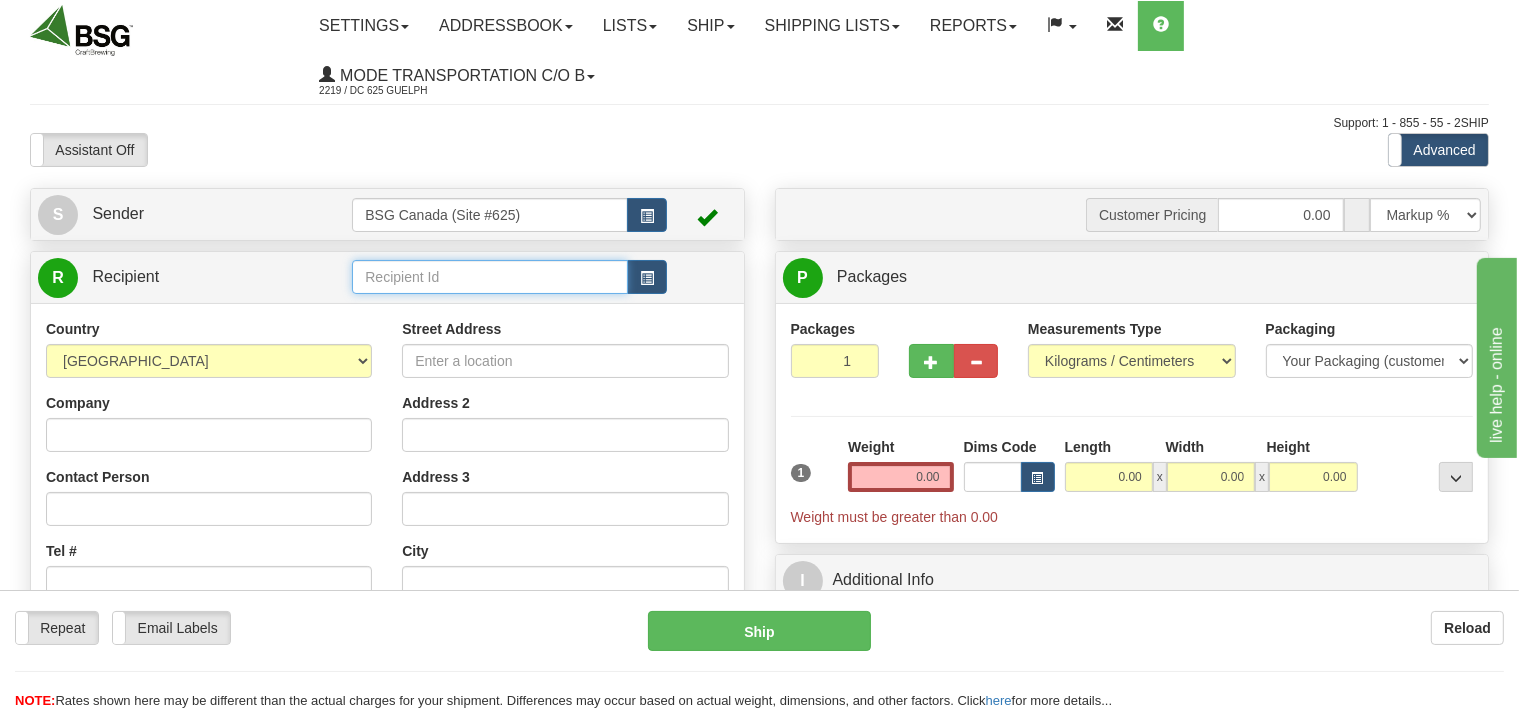 click at bounding box center [489, 277] 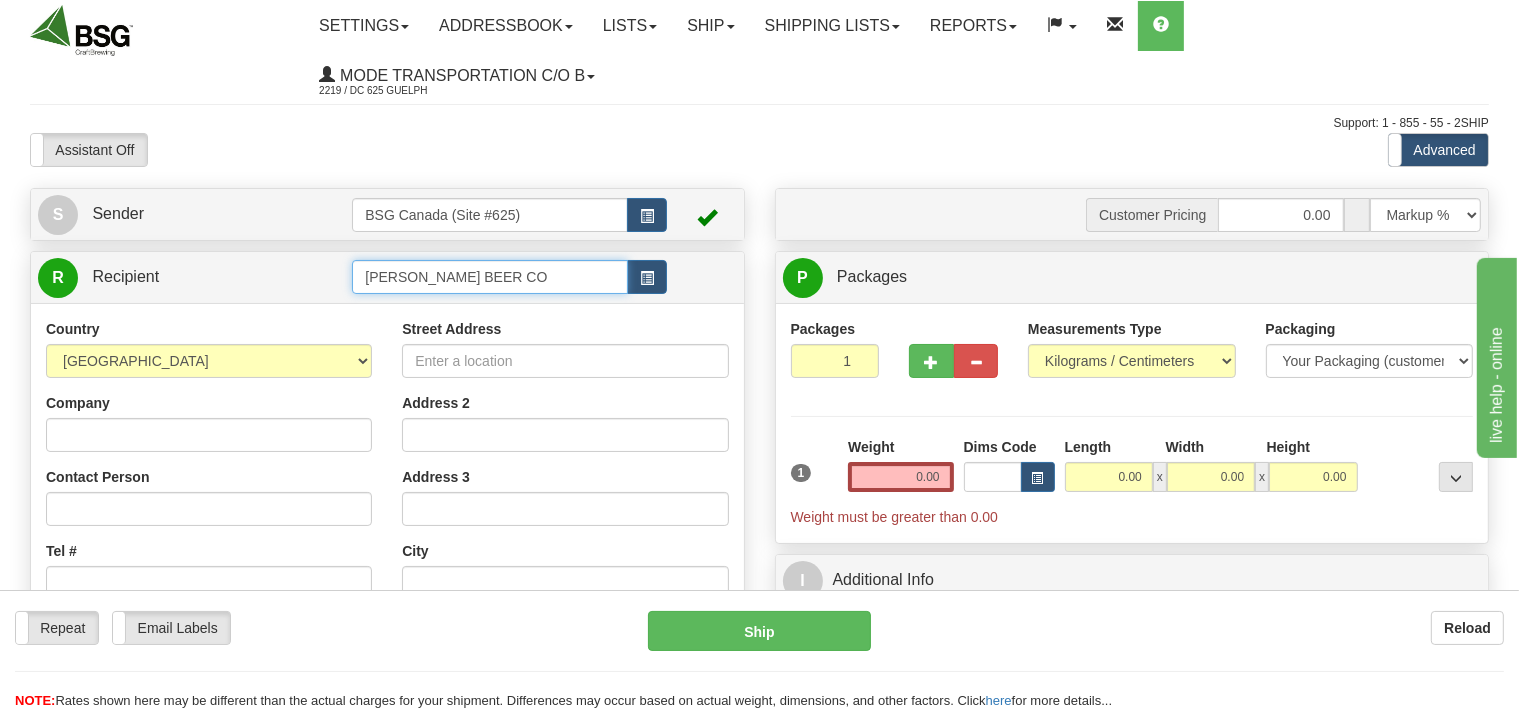 drag, startPoint x: 534, startPoint y: 274, endPoint x: 351, endPoint y: 270, distance: 183.04372 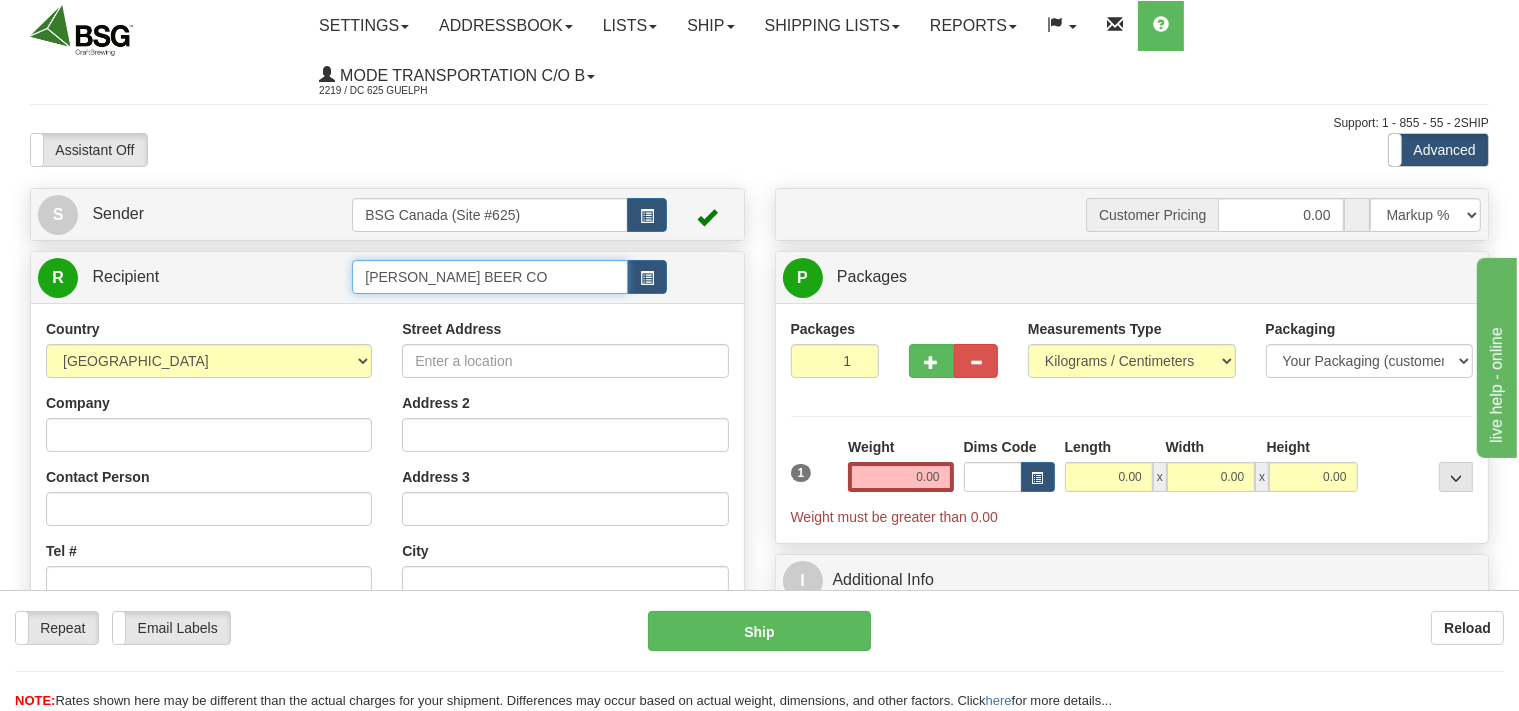 click on "CORMACK BEER CO" at bounding box center [489, 277] 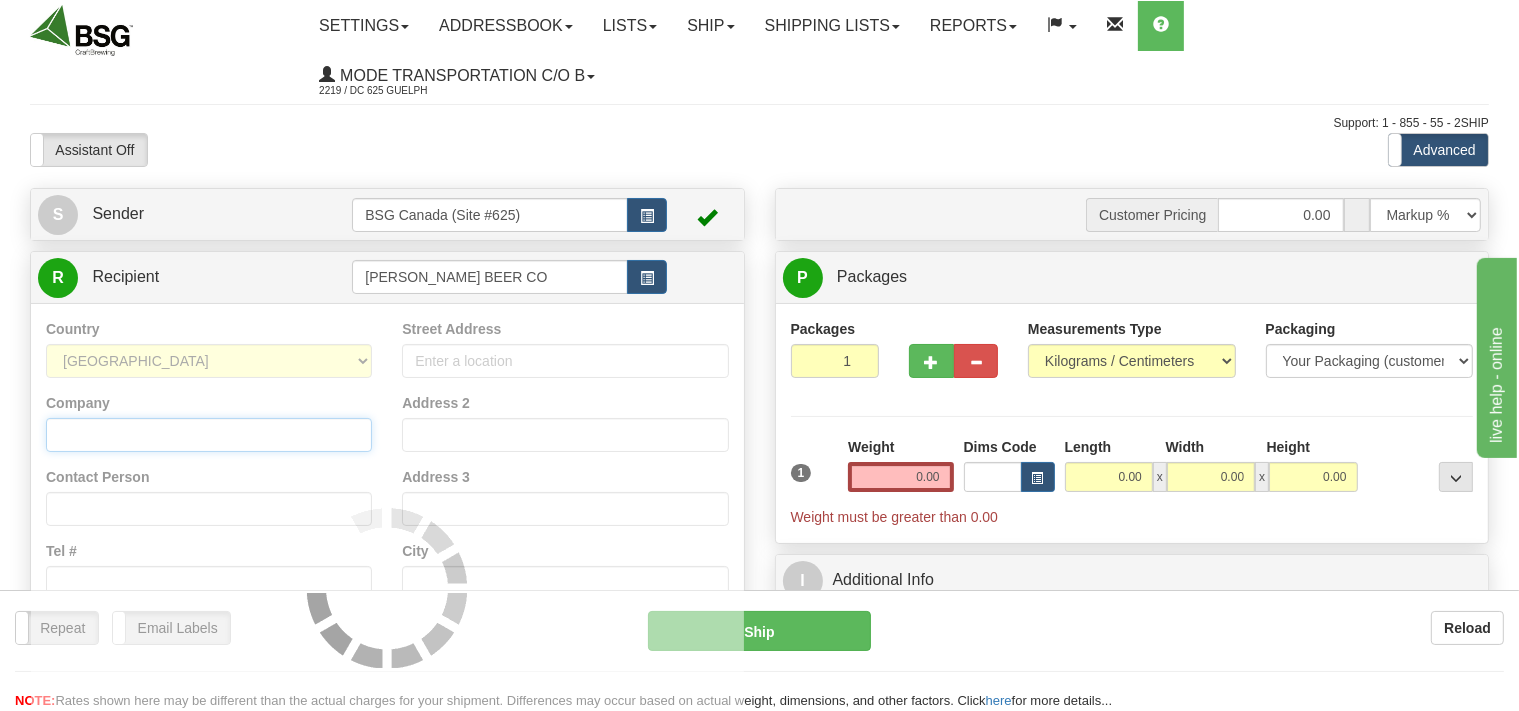 click on "Company" at bounding box center [209, 435] 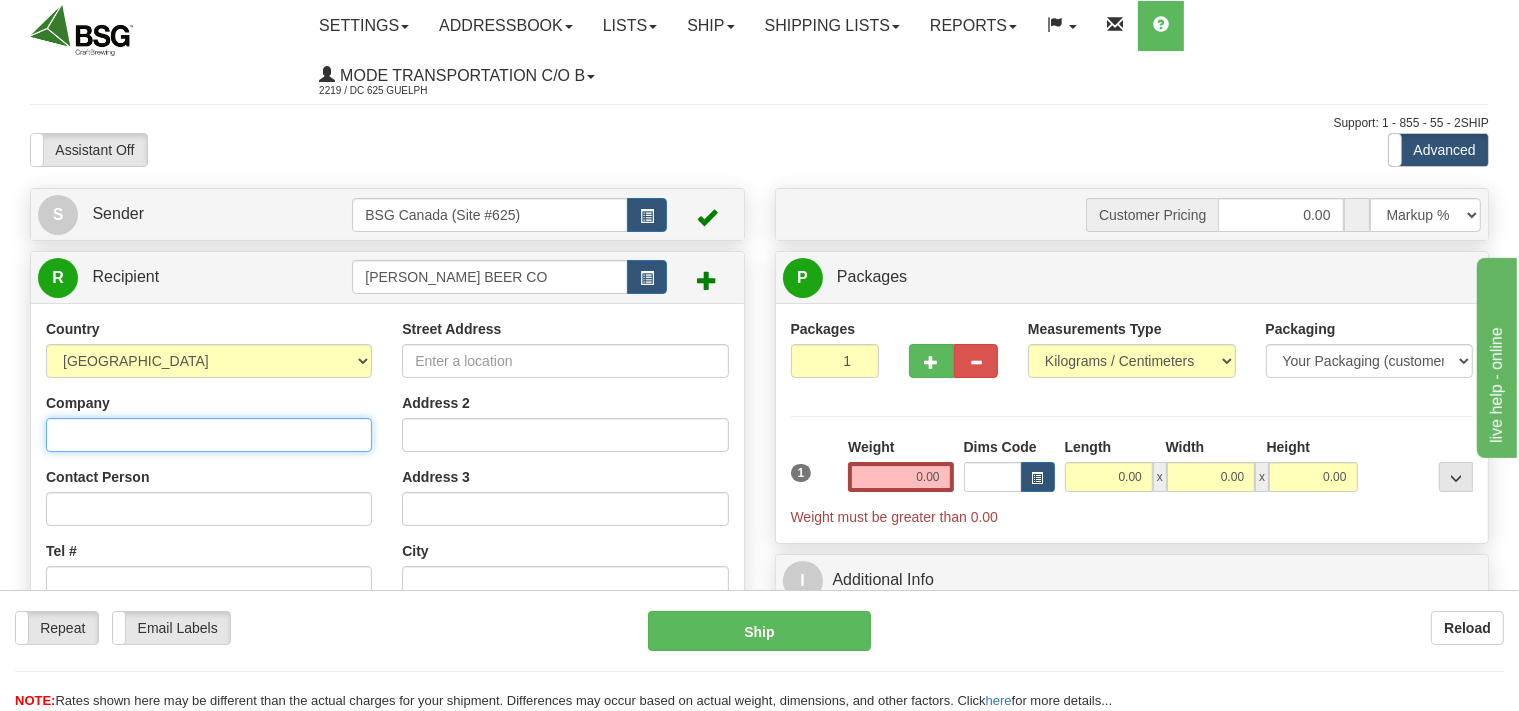 paste on "CORMACK BEER CO" 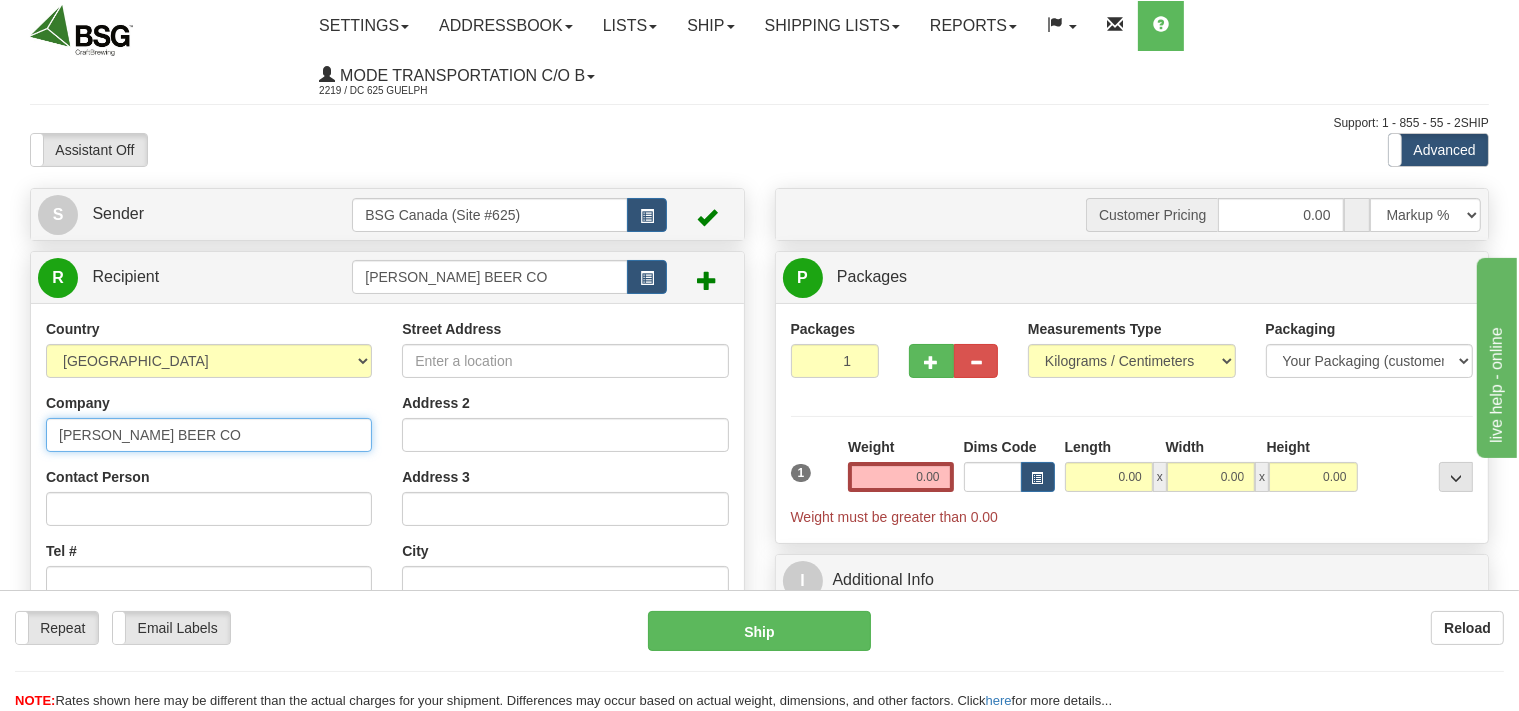 type on "CORMACK BEER CO" 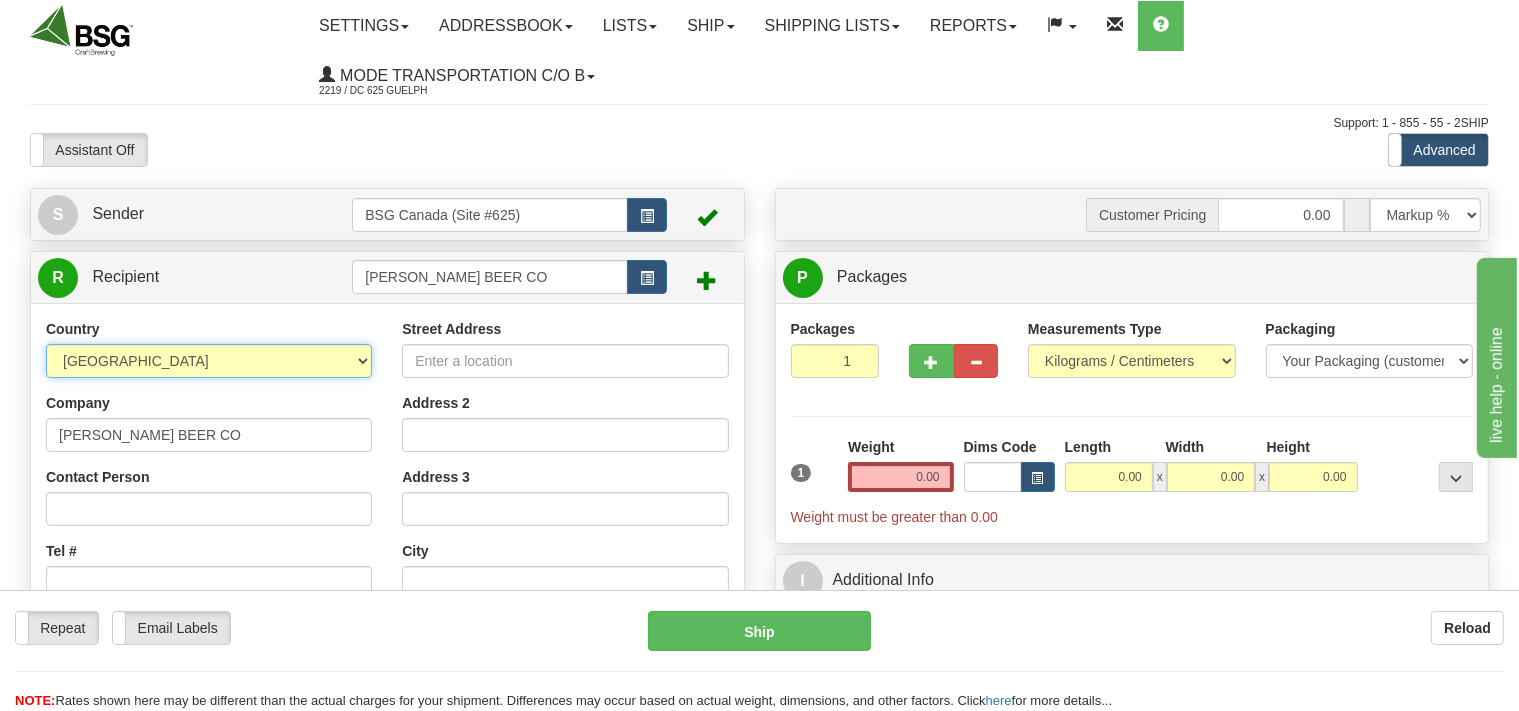 click on "AFGHANISTAN
ALAND ISLANDS
ALBANIA
ALGERIA
AMERICAN SAMOA
ANDORRA
ANGOLA
ANGUILLA
ANTIGUA AND BARBUDA
ARGENTINA
ARMENIA
ARUBA
AUSTRALIA
AUSTRIA
AZERBAIJAN
AZORES
BAHAMAS
BAHRAIN
BANGLADESH
BARBADOS
BELARUS
BELGIUM
BELIZE
BENIN
BERMUDA
BHUTAN
BOLIVIA
BONAIRE, SAINT EUSTATIUS AND SABA
BOSNIA
BOTSWANA
BOUVET ISLAND
BRAZIL
BRITISH INDIAN OCEAN TERRITORY
BRITISH VIRGIN ISLANDS
BRUNEI
BULGARIA
BURKINA FASO
BURUNDI
CAMBODIA
CAMEROON
CANADA
CANARY ISLANDS
CAPE VERDE
CAYMAN ISLANDS
CENTRAL AFRICAN REPUBLIC
CHAD
CHILE
CHINA
CHRISTMAS ISLAND
COCOS (KEELING) ISLANDS
COLOMBIA
COMOROS
CONGO
CONGO, DEMOCRATIC REPUBLIC OF
COOK ISLANDS
COSTA RICA
CROATIA
CURAÇAO
CYPRUS
CZECH REPUBLIC
DENMARK
DJIBOUTI
DOMINICA
DOMINICAN REPUBLIC
EAST TIMOR
ECUADOR
EGYPT
EL SALVADOR
EQUATORIAL GUINEA
ERITREA
ESTONIA
ETHIOPIA
FALKLAND ISLANDS (MALVINAS)
FAROE ISLANDS
FIJI
FINLAND
FRANCE" at bounding box center [209, 361] 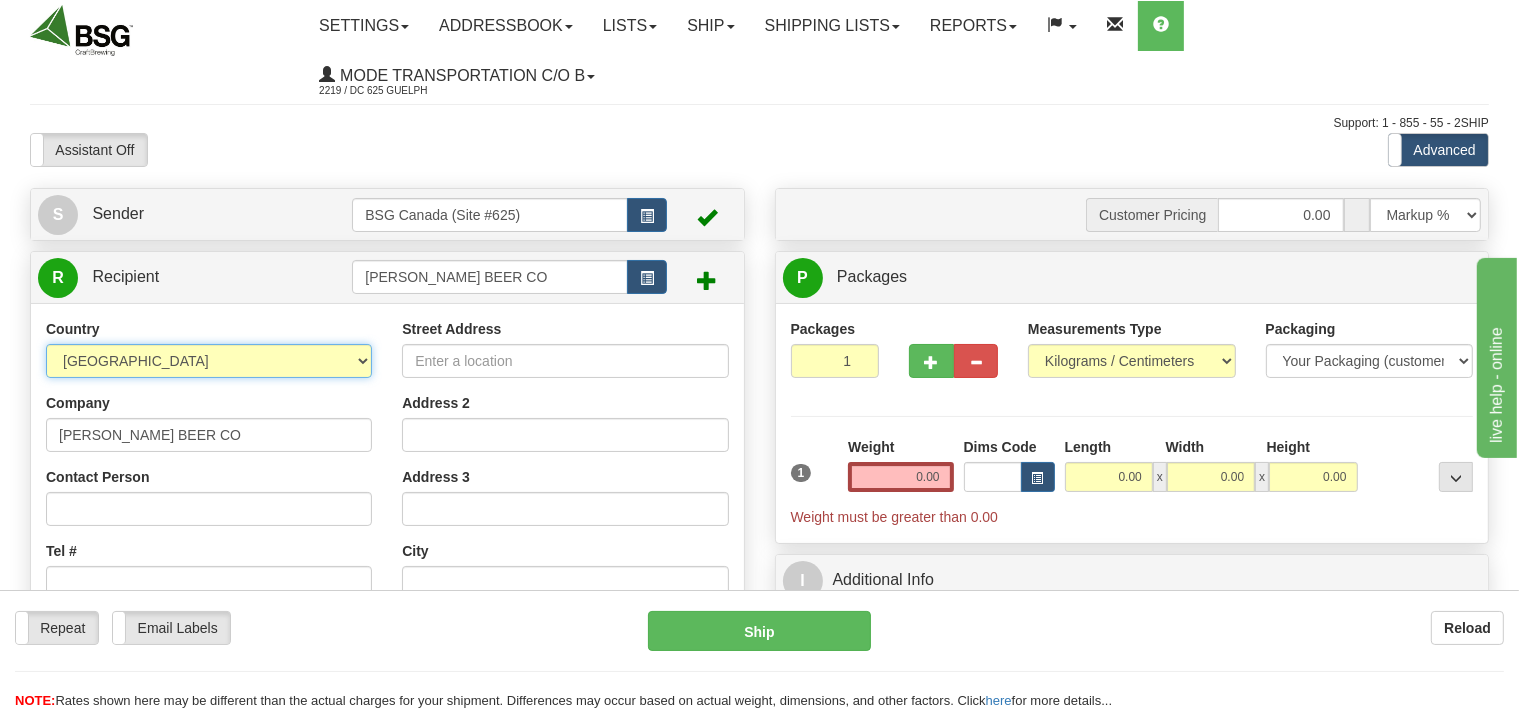 click on "[GEOGRAPHIC_DATA]" at bounding box center [0, 0] 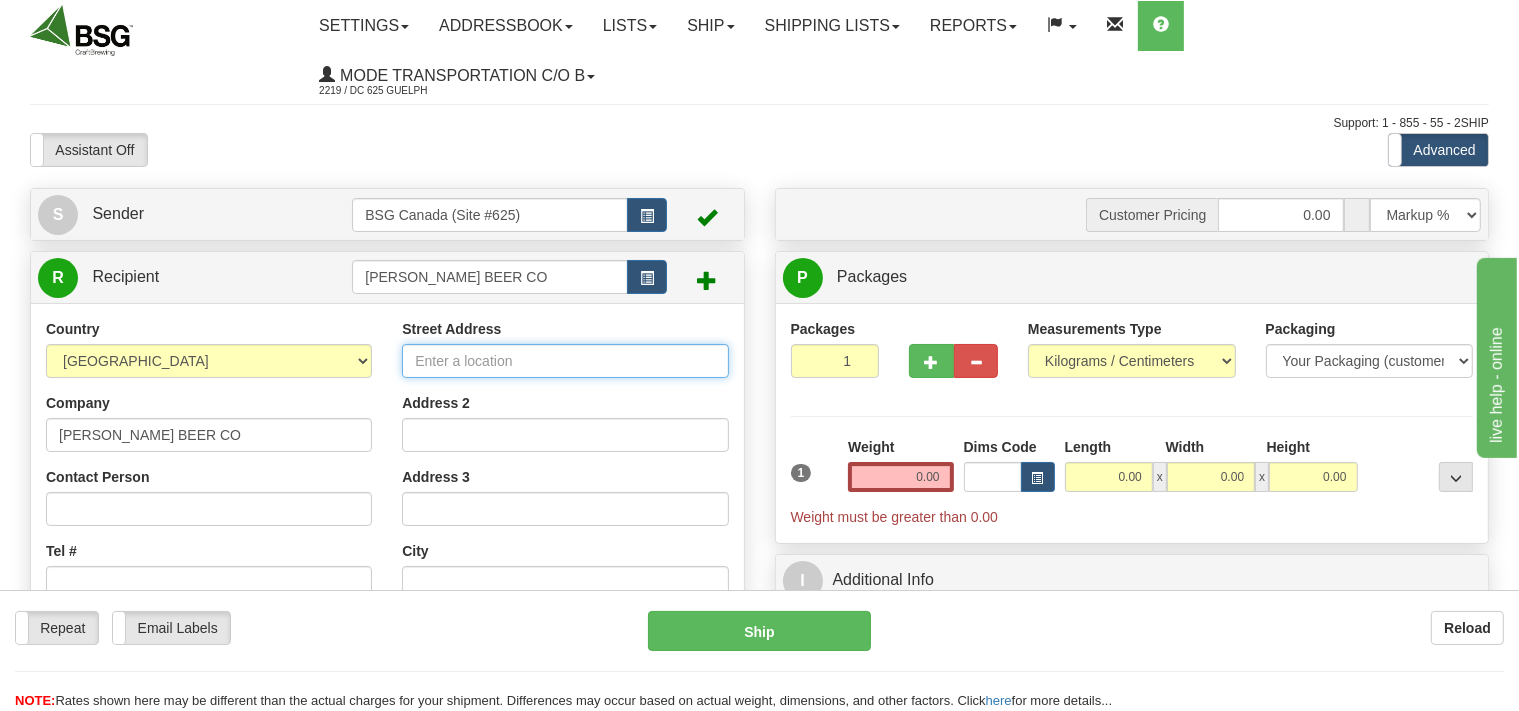 click on "Street Address" at bounding box center [565, 361] 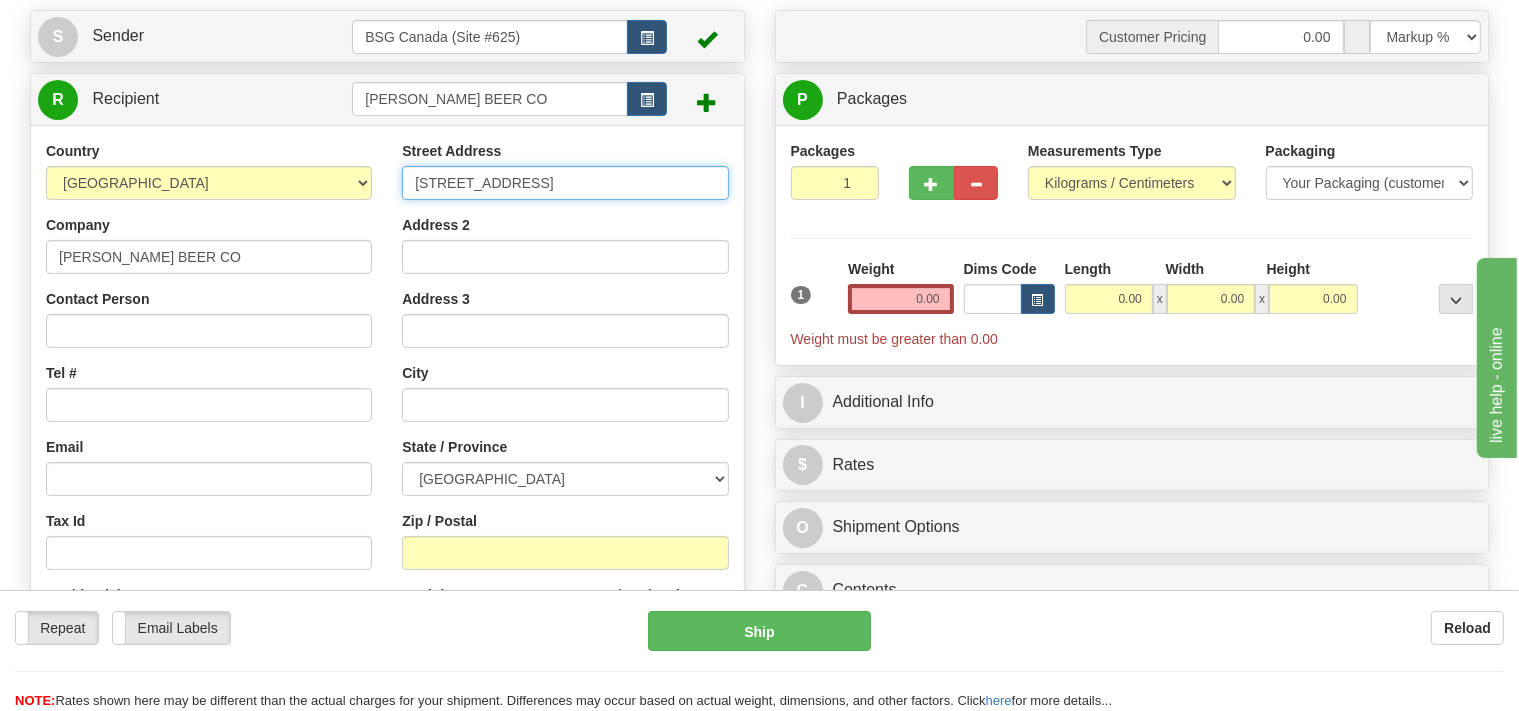 scroll, scrollTop: 211, scrollLeft: 0, axis: vertical 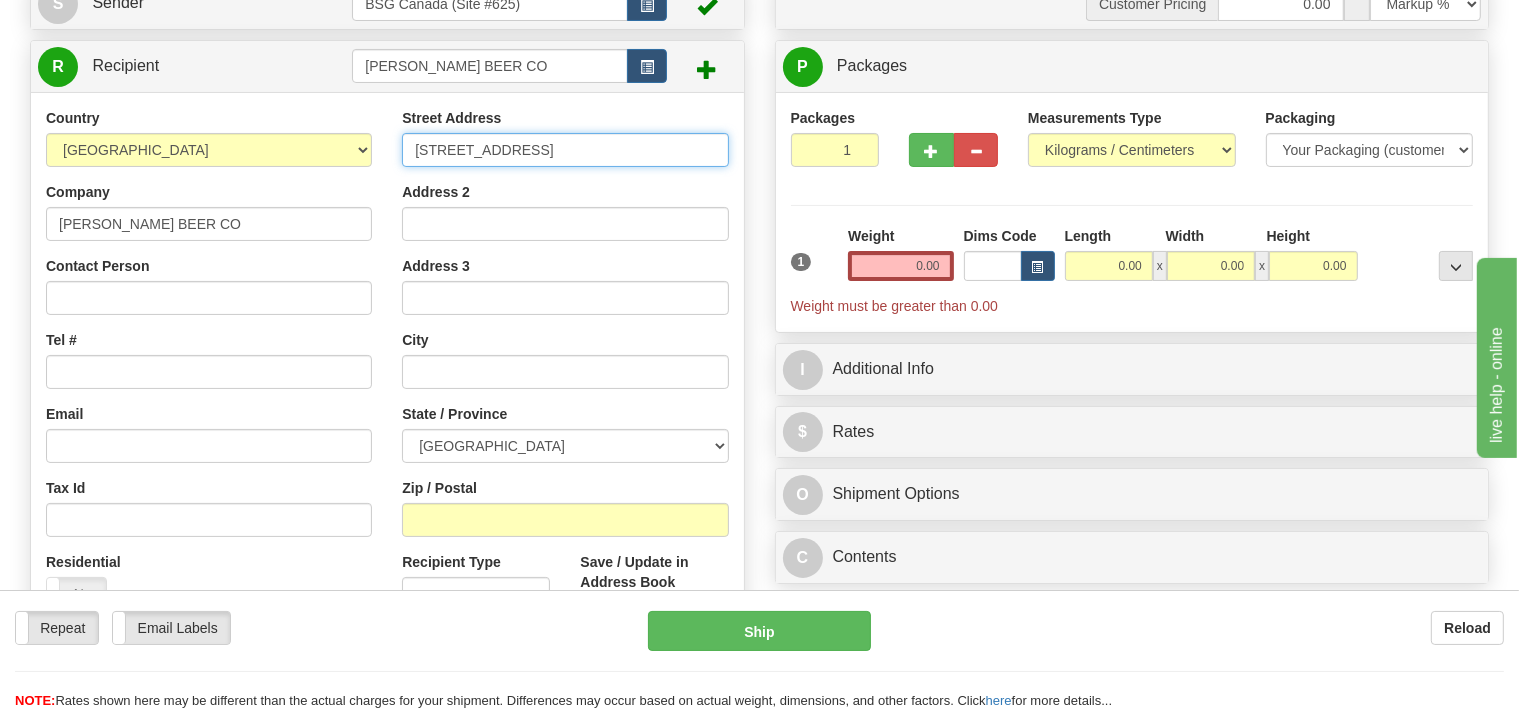 type on "351 Veterans Dr" 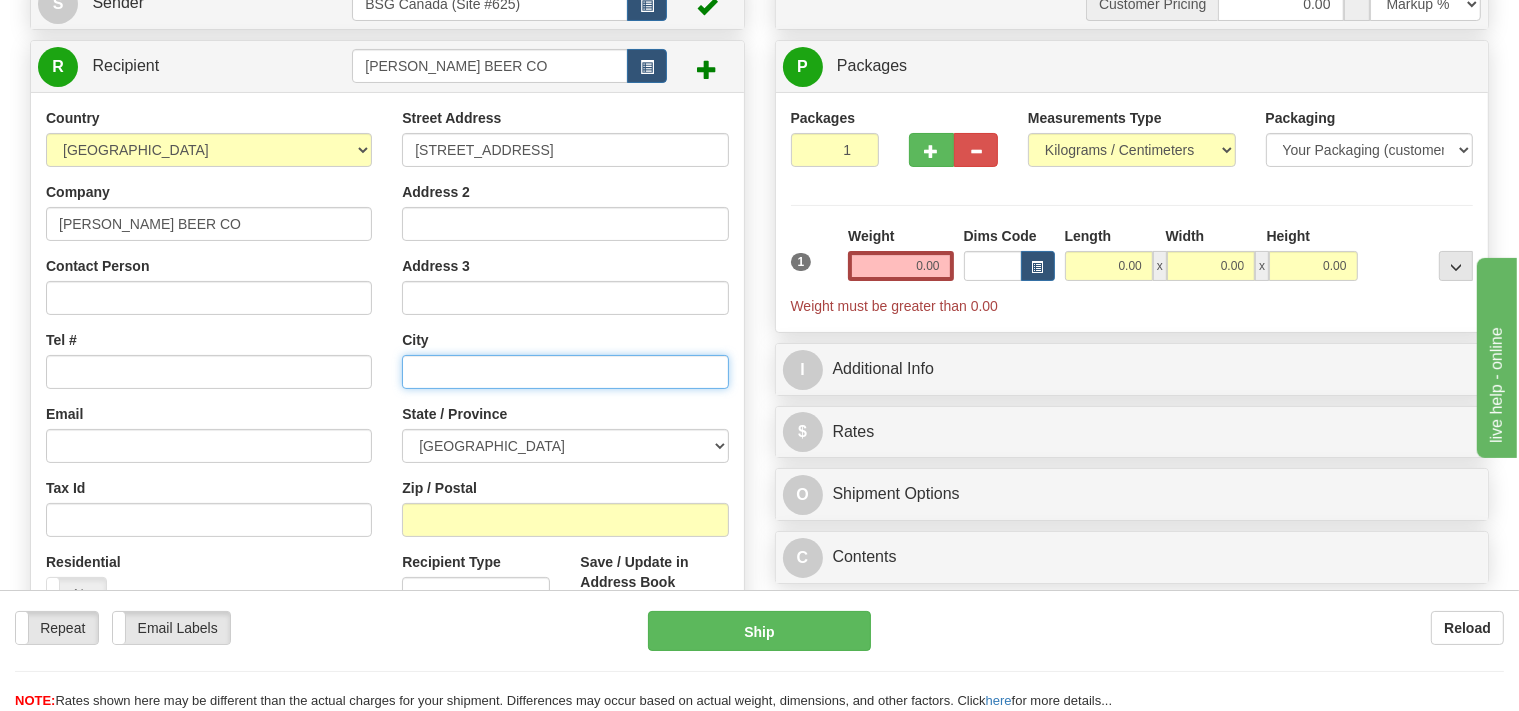 click at bounding box center (565, 372) 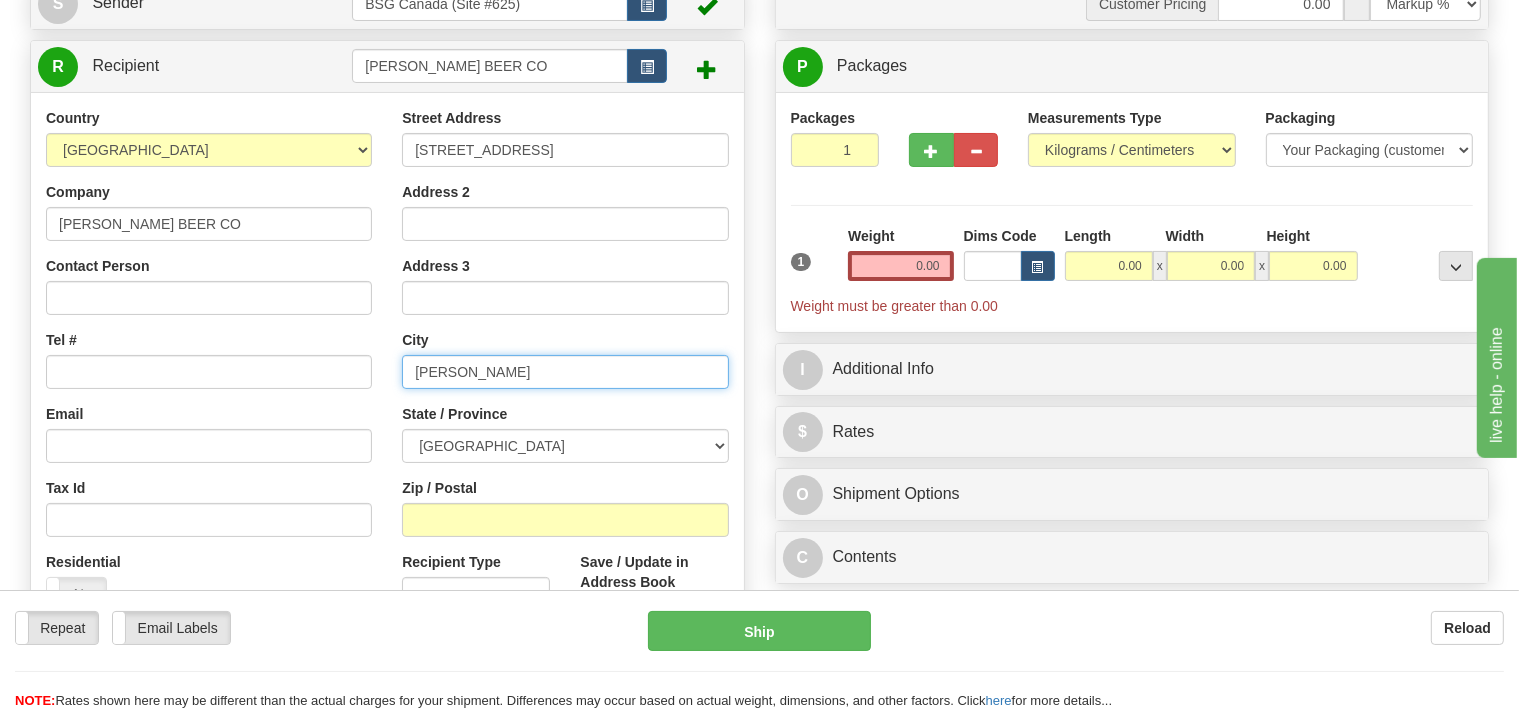 type on "Cormack" 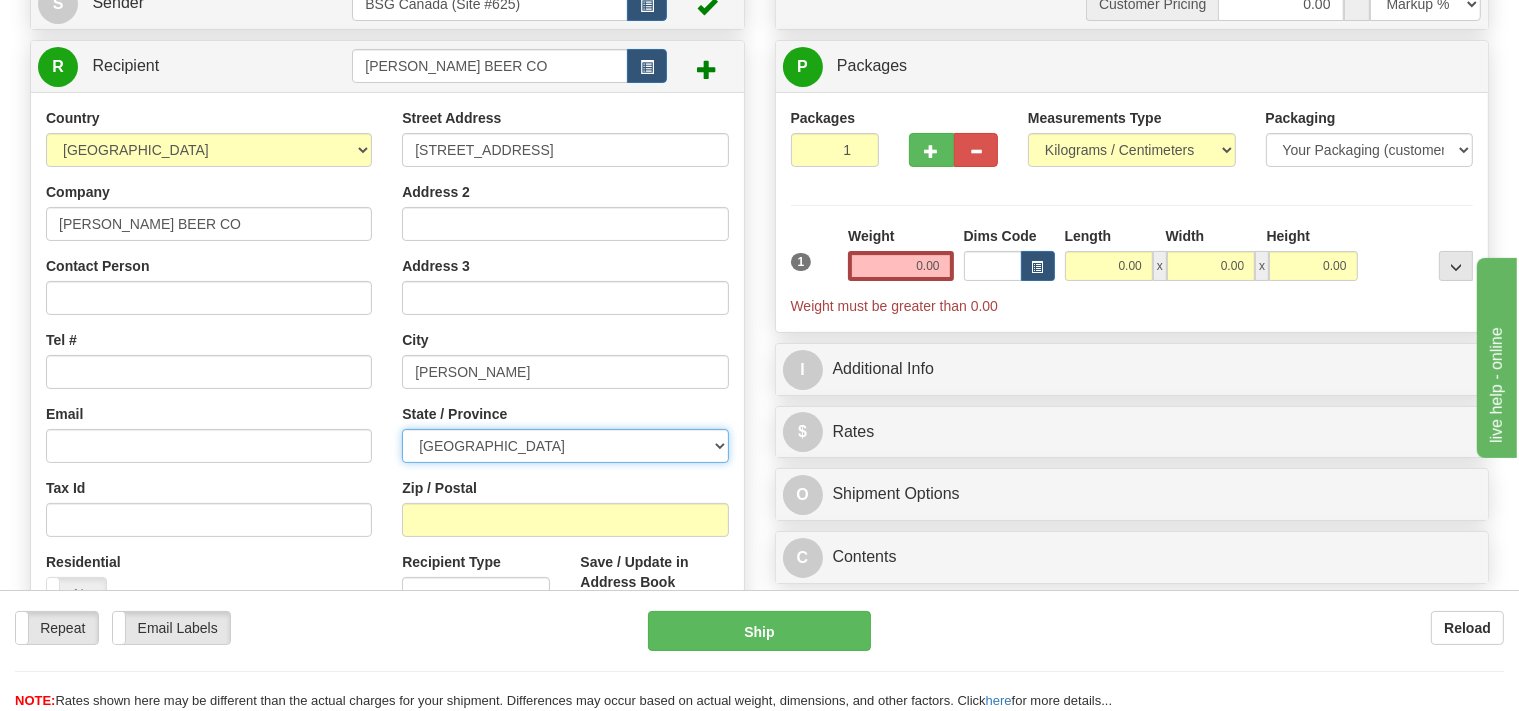 click on "ALBERTA BRITISH COLUMBIA MANITOBA NEW BRUNSWICK NEWFOUNDLAND NOVA SCOTIA NUNAVUT NW TERRITORIES ONTARIO PRINCE EDWARD ISLAND QUEBEC SASKATCHEWAN YUKON TERRITORY" at bounding box center [565, 446] 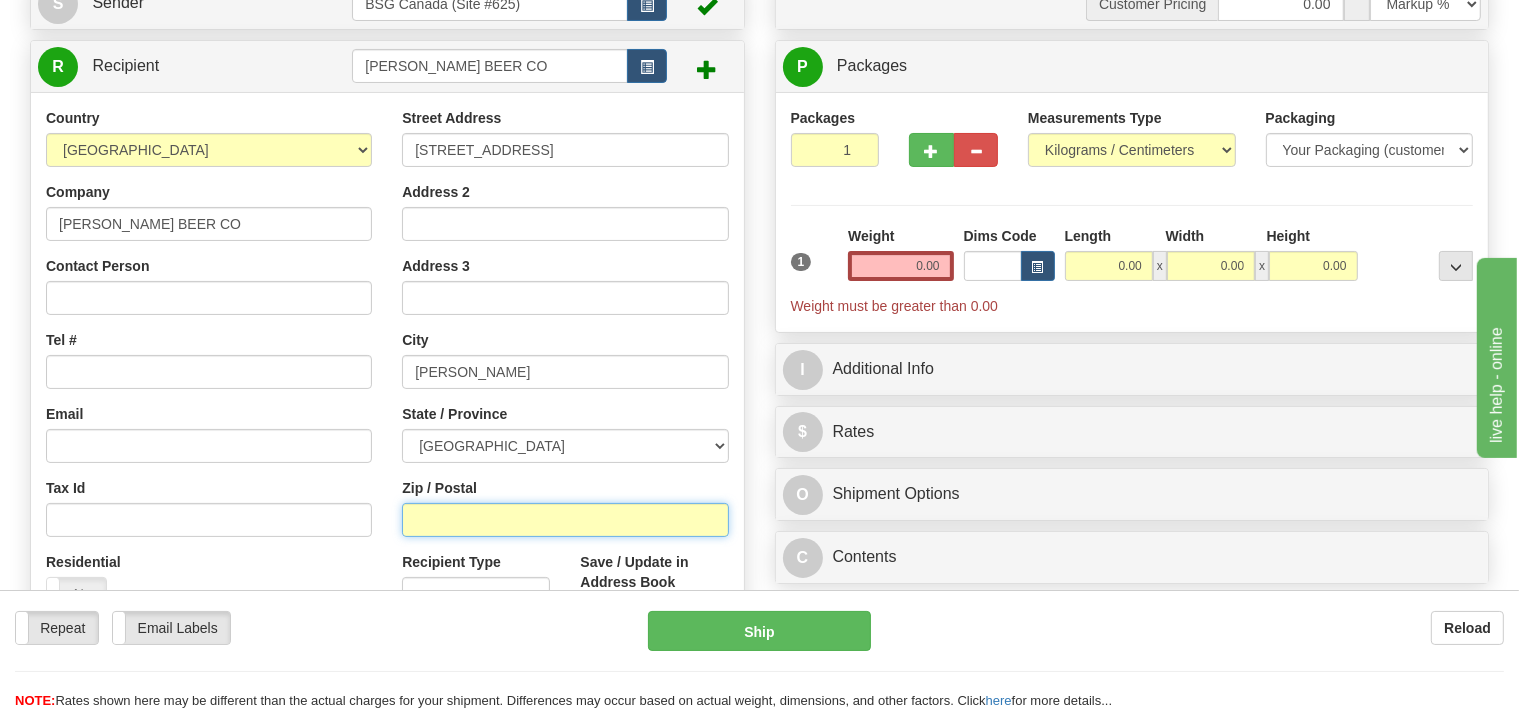 click on "Zip / Postal" at bounding box center [565, 520] 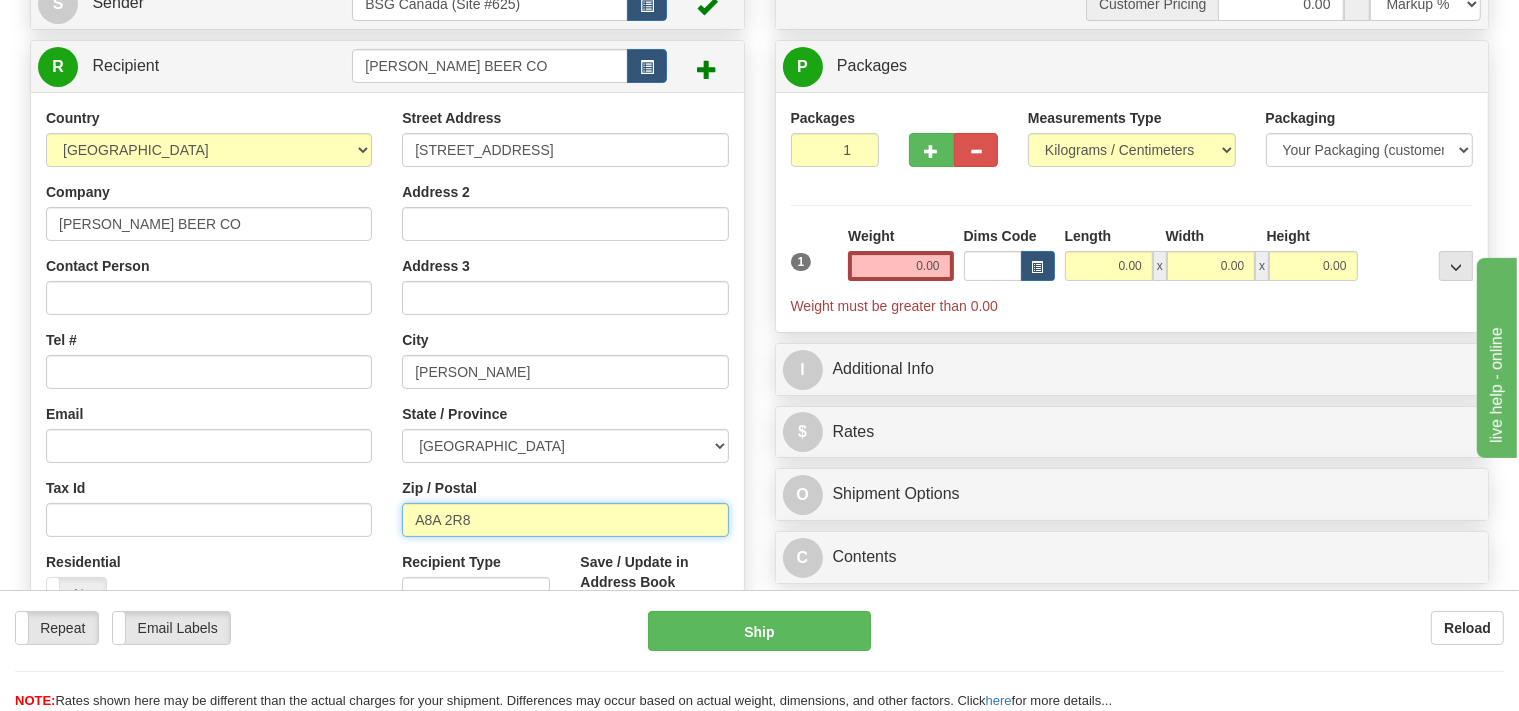type on "A8A 2R8" 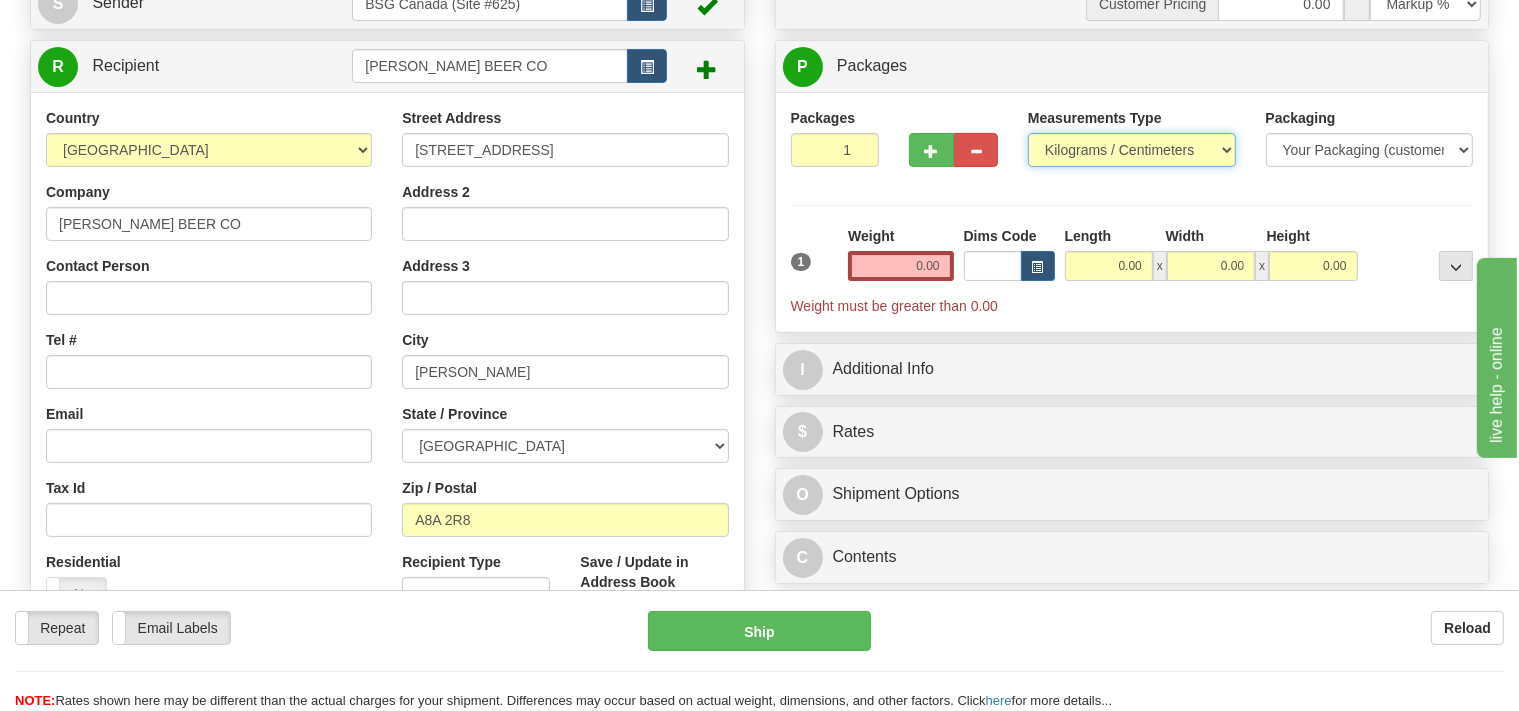 click on "Pounds / Inches
Kilograms / Centimeters" at bounding box center (1132, 150) 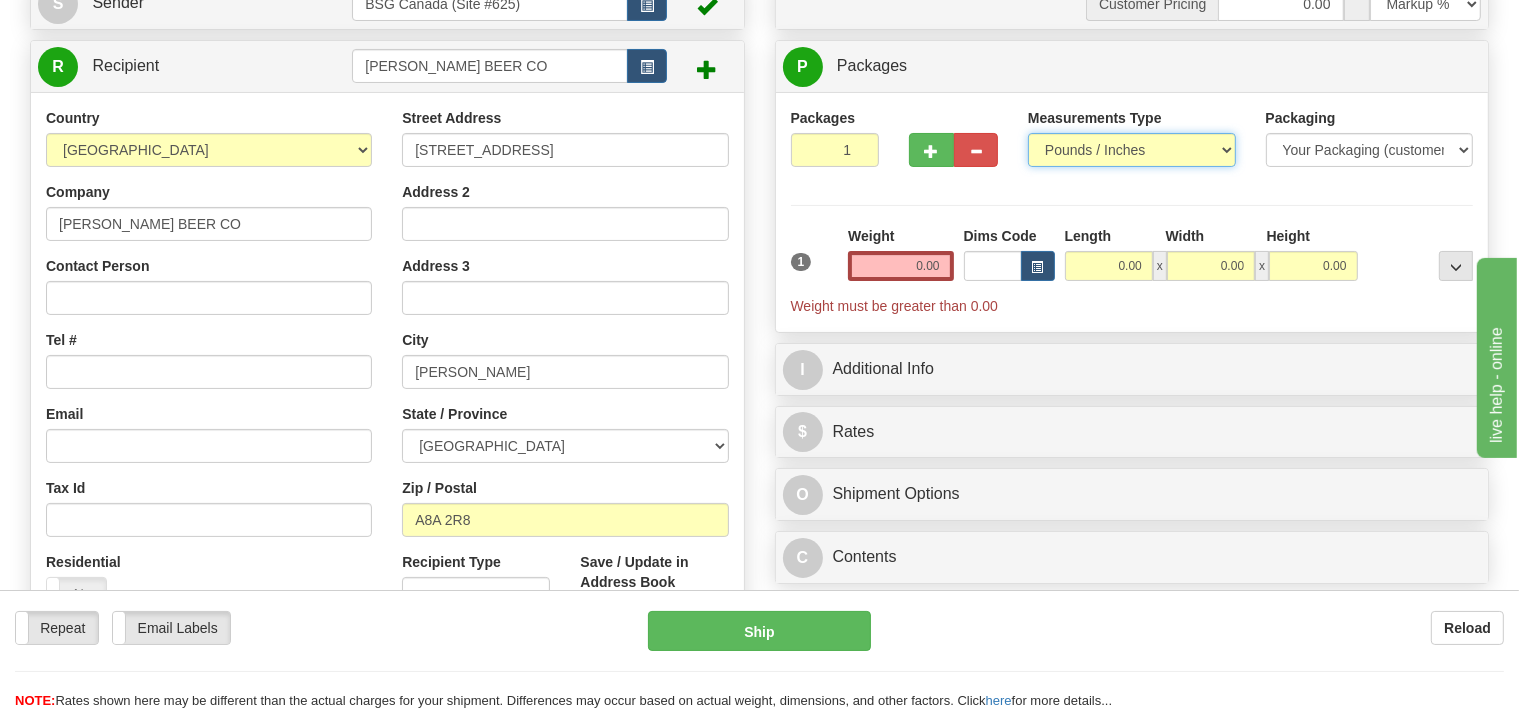 click on "Pounds / Inches" at bounding box center (0, 0) 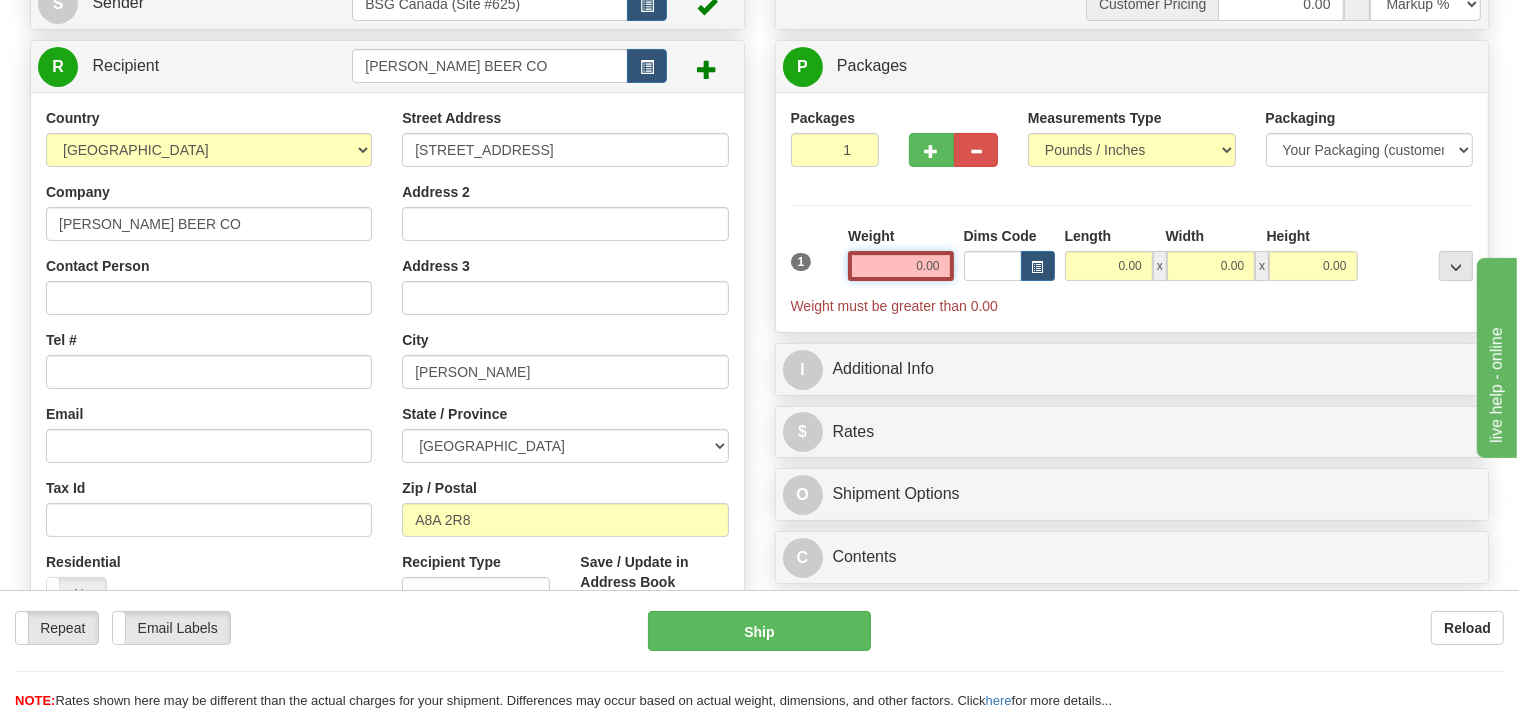 click on "0.00" at bounding box center (900, 266) 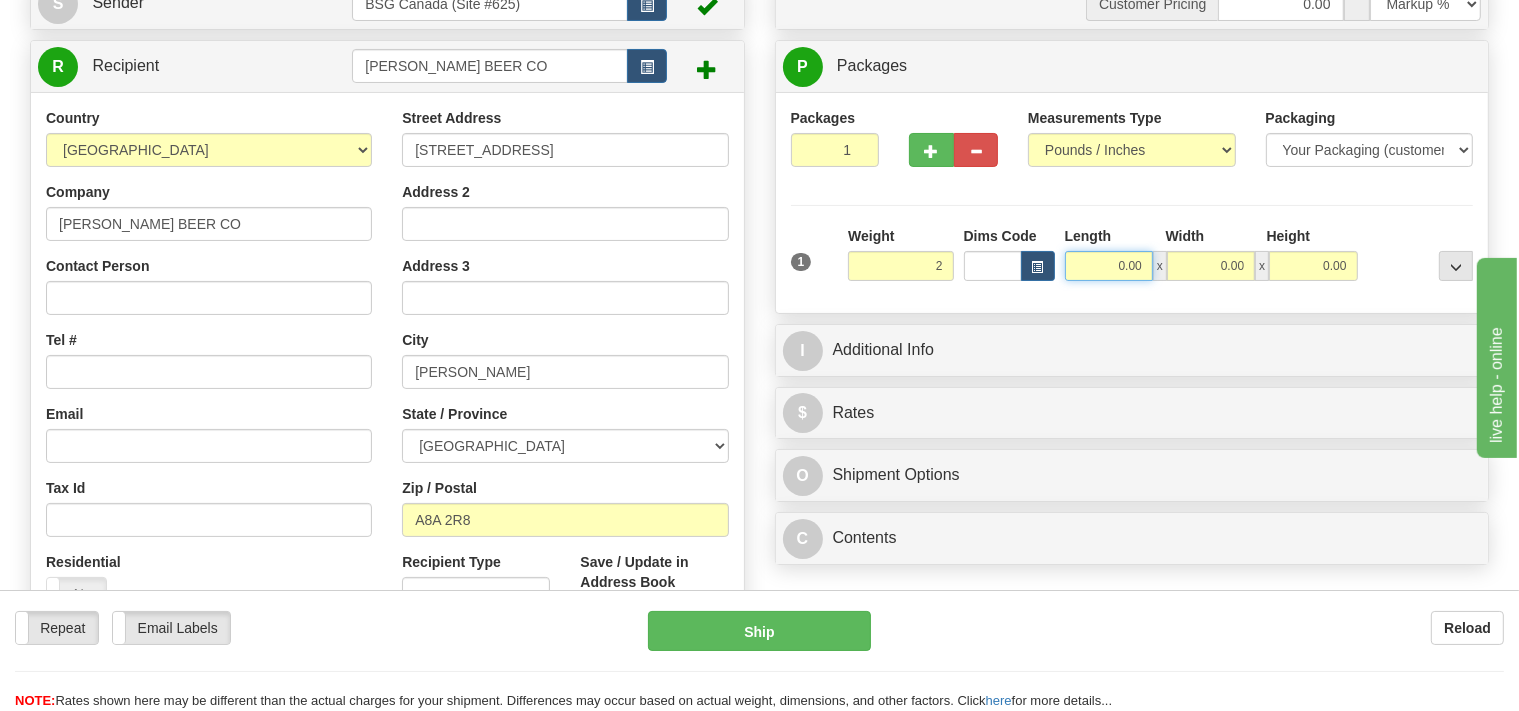 type on "2.00" 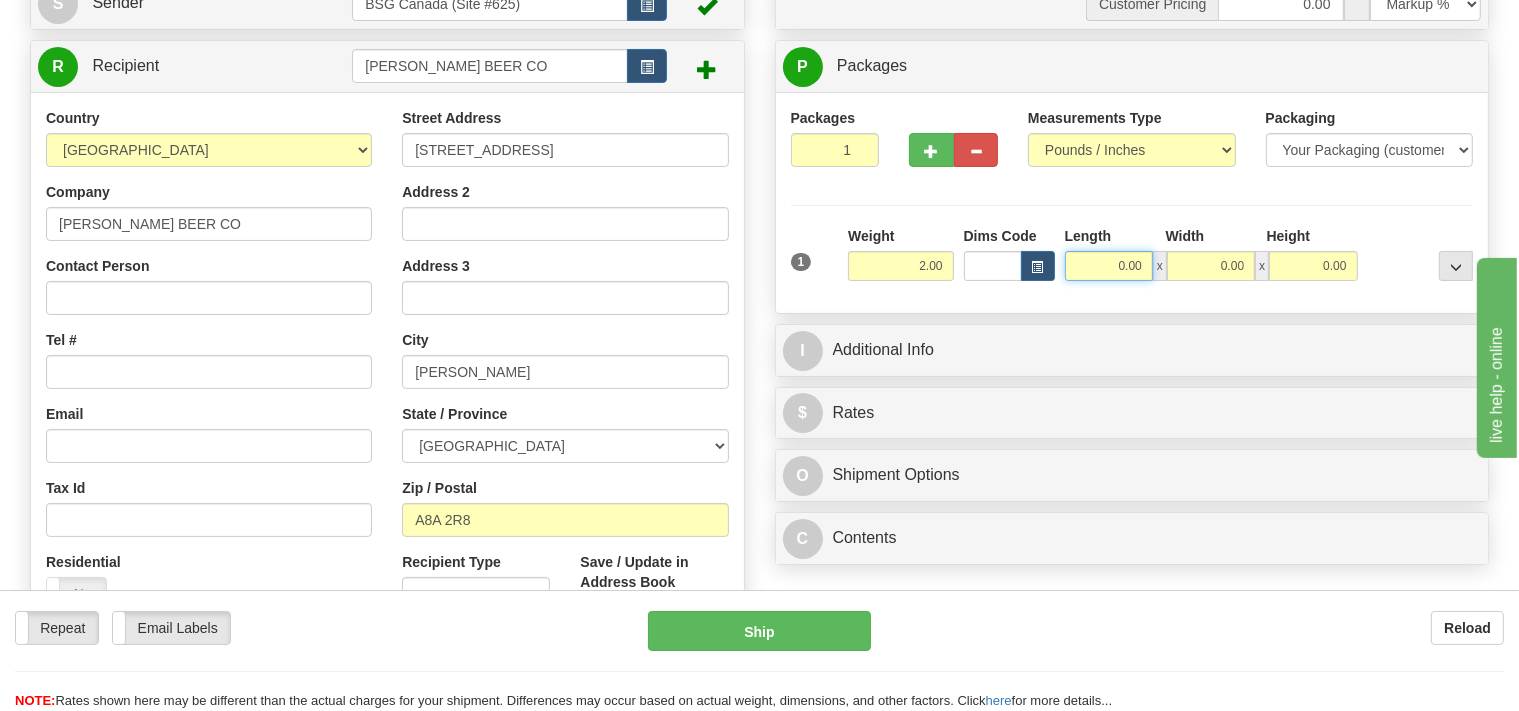 click on "0.00" at bounding box center [1109, 266] 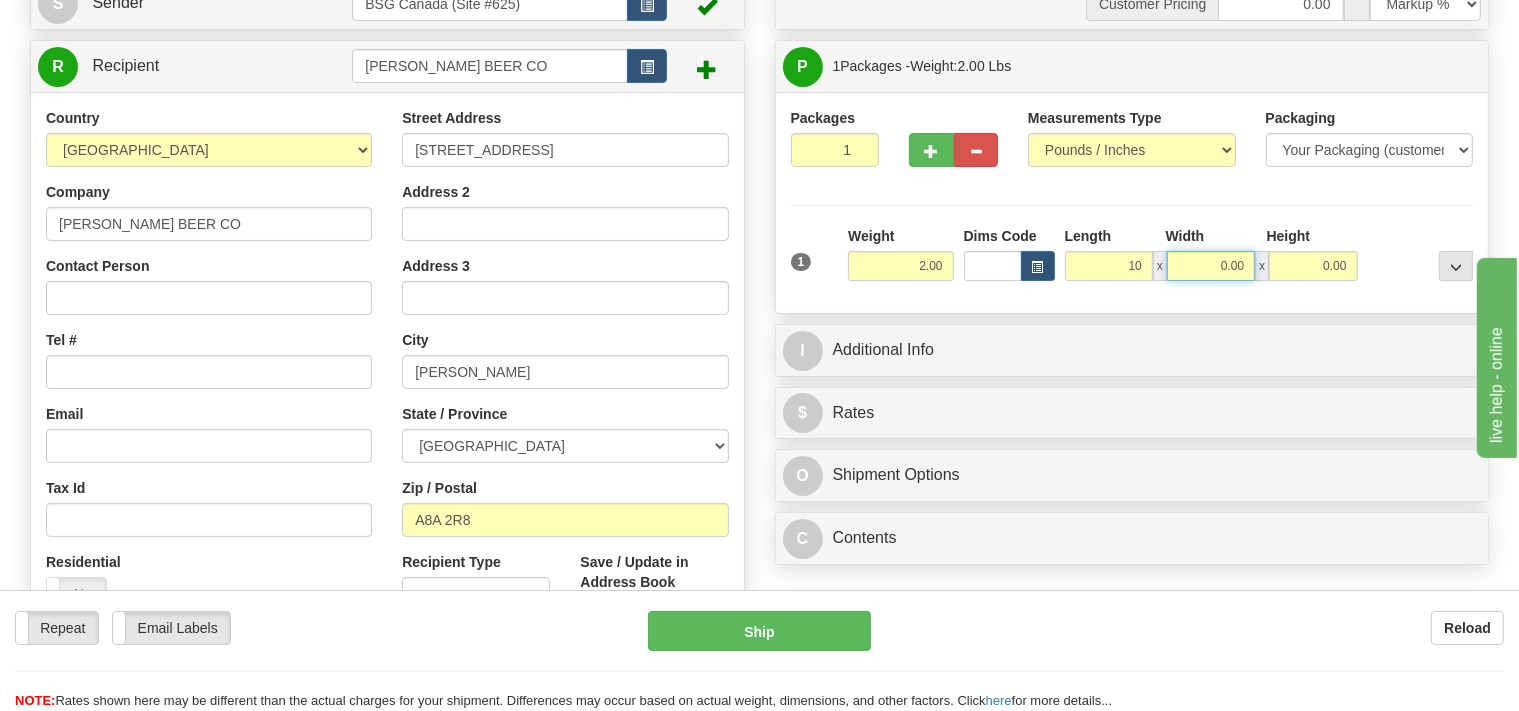 type on "10.00" 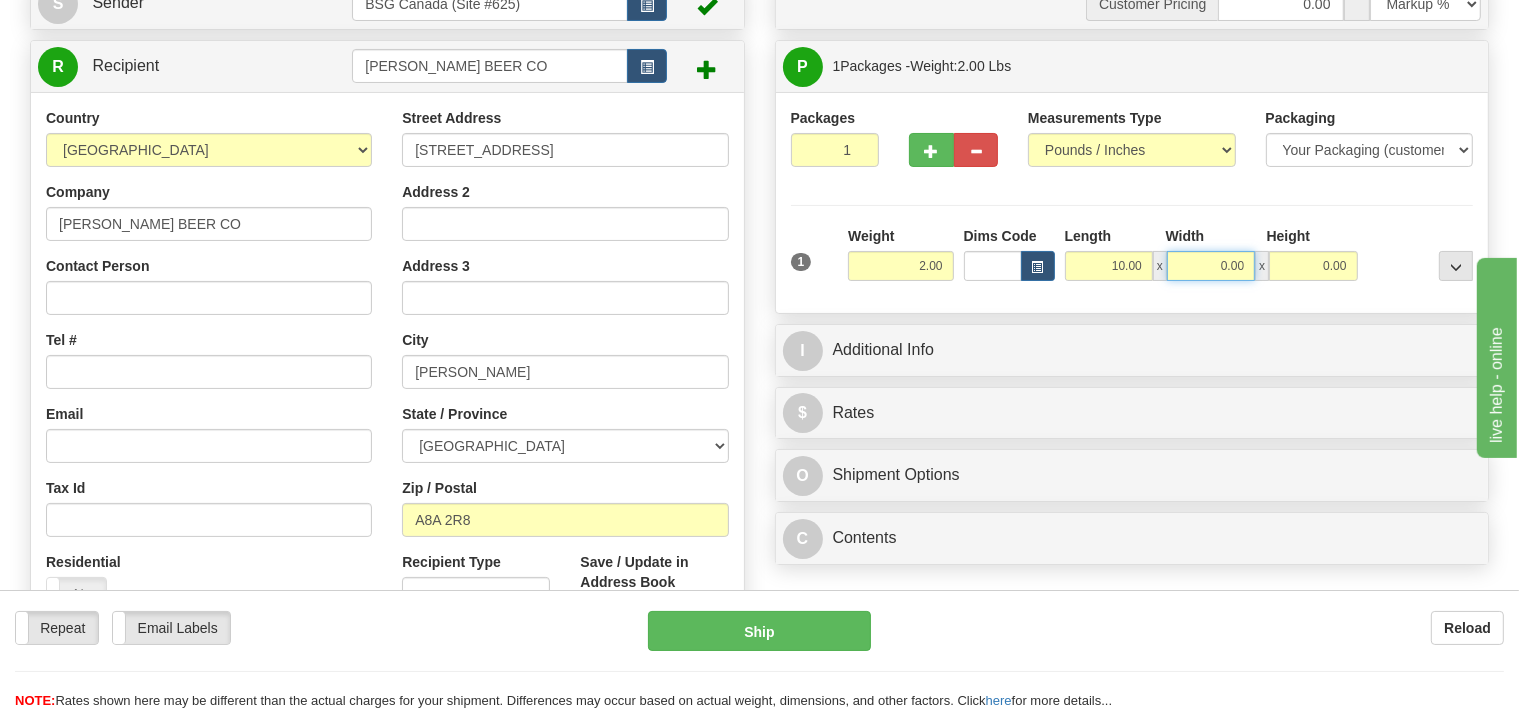 click on "0.00" at bounding box center [1211, 266] 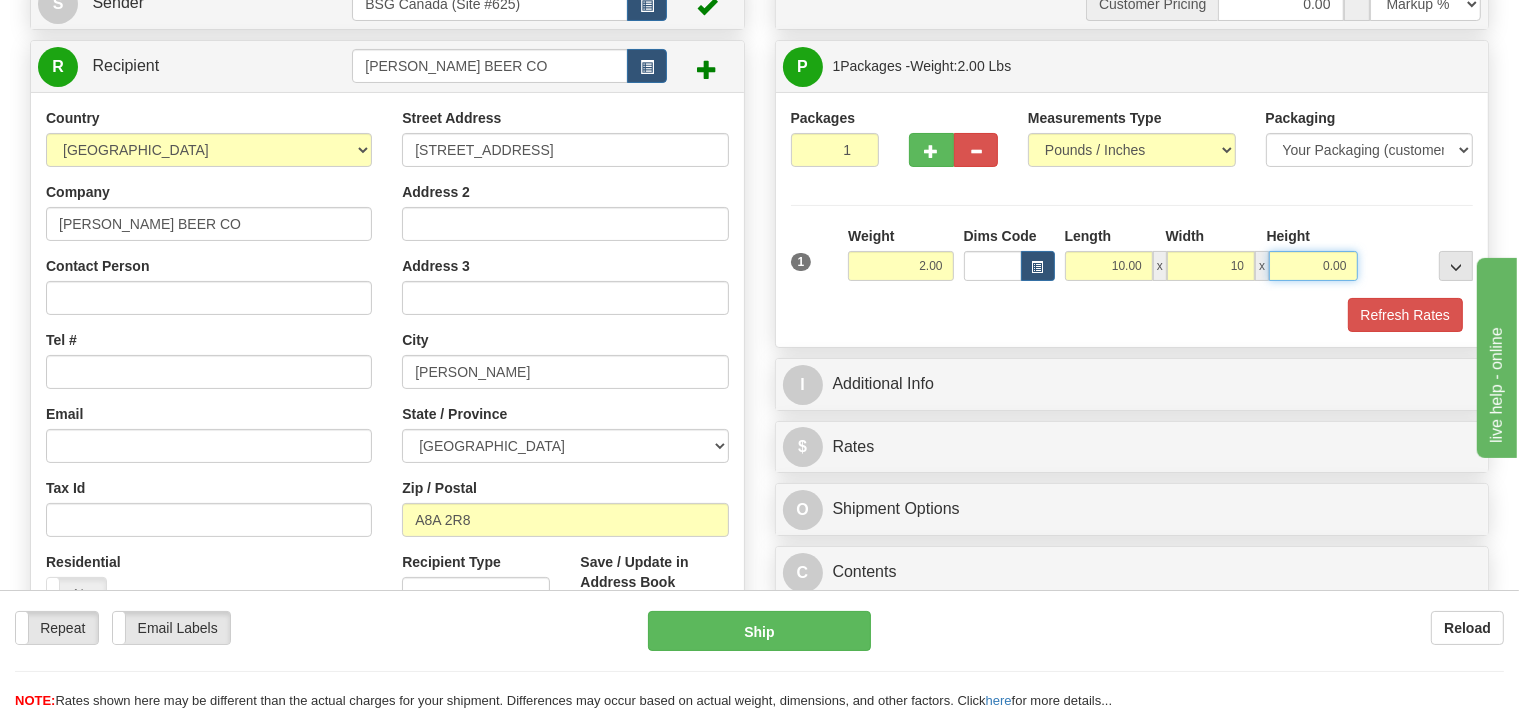 type on "10.00" 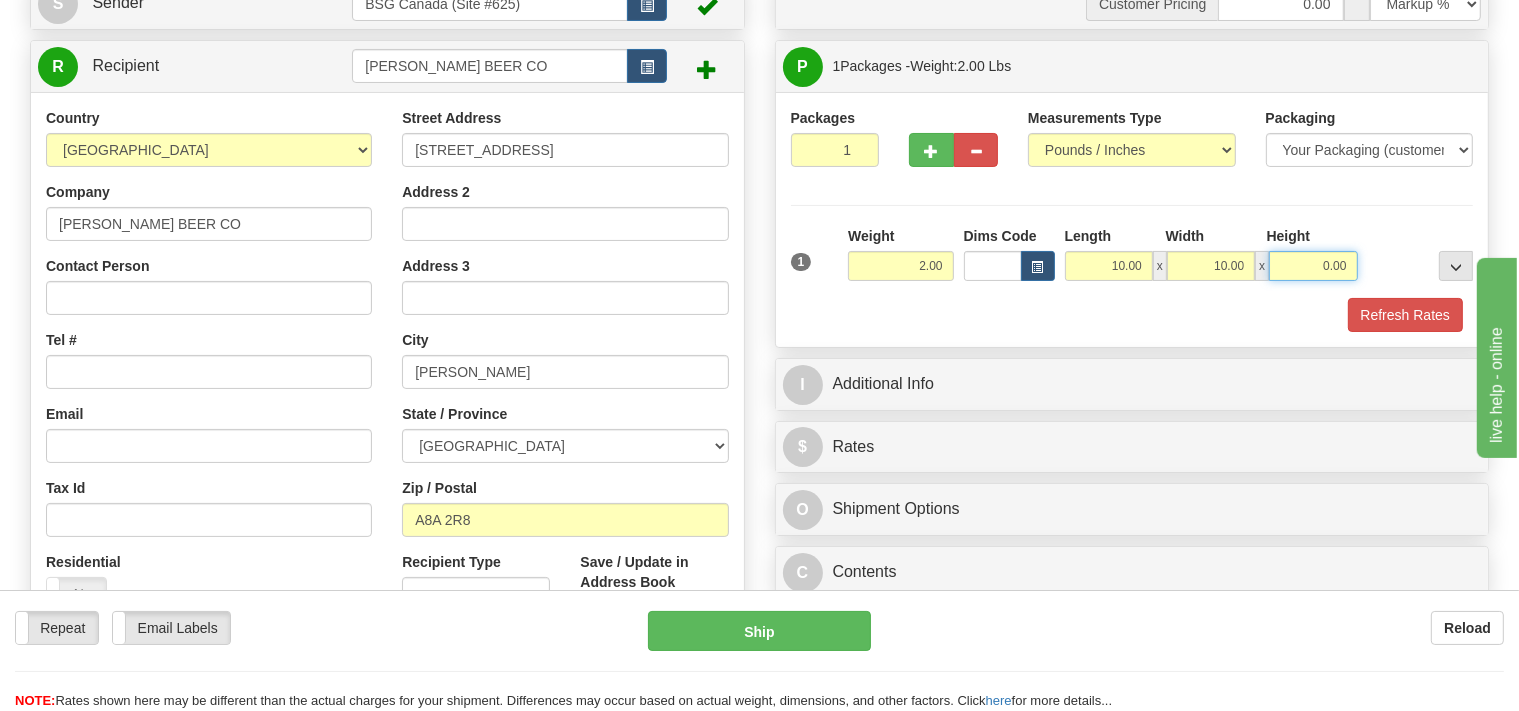 click on "0.00" at bounding box center (1313, 266) 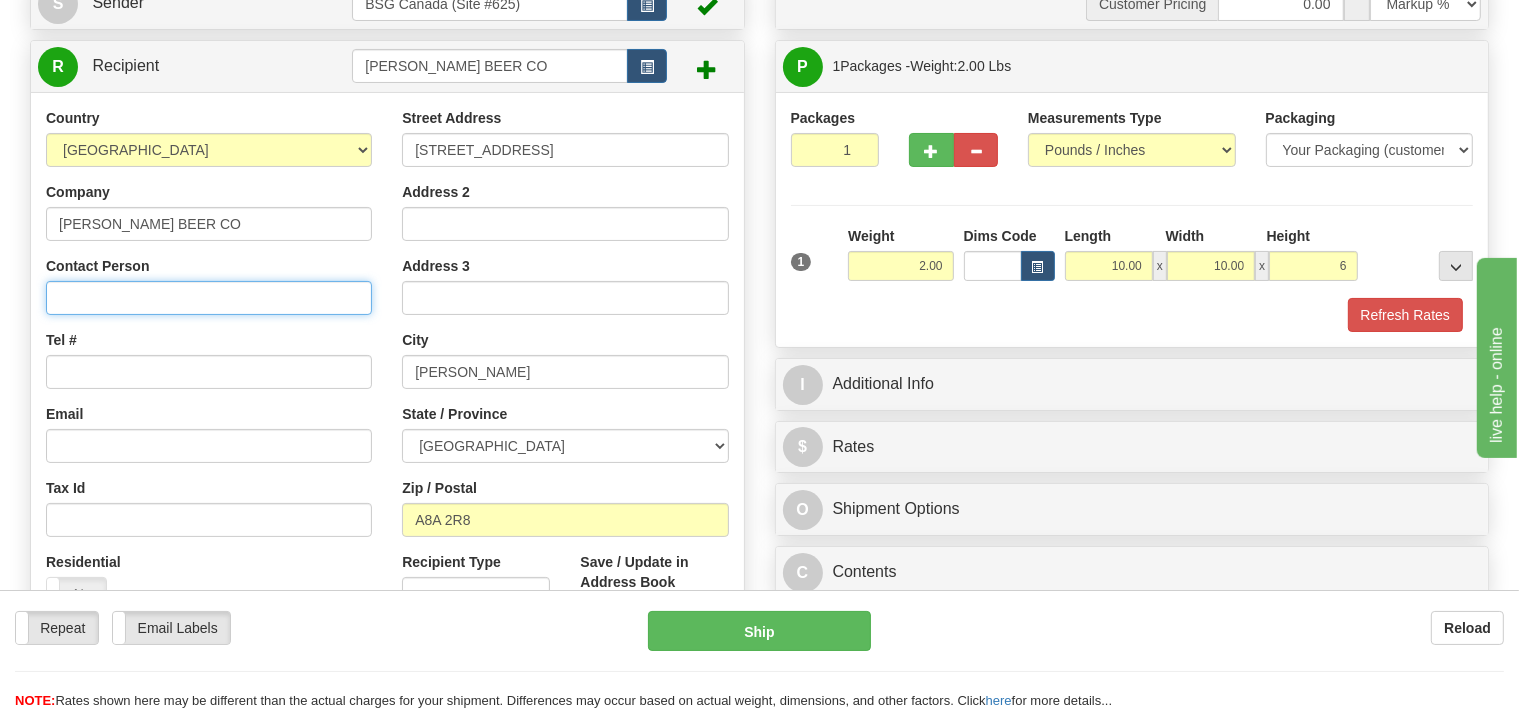 type on "6.00" 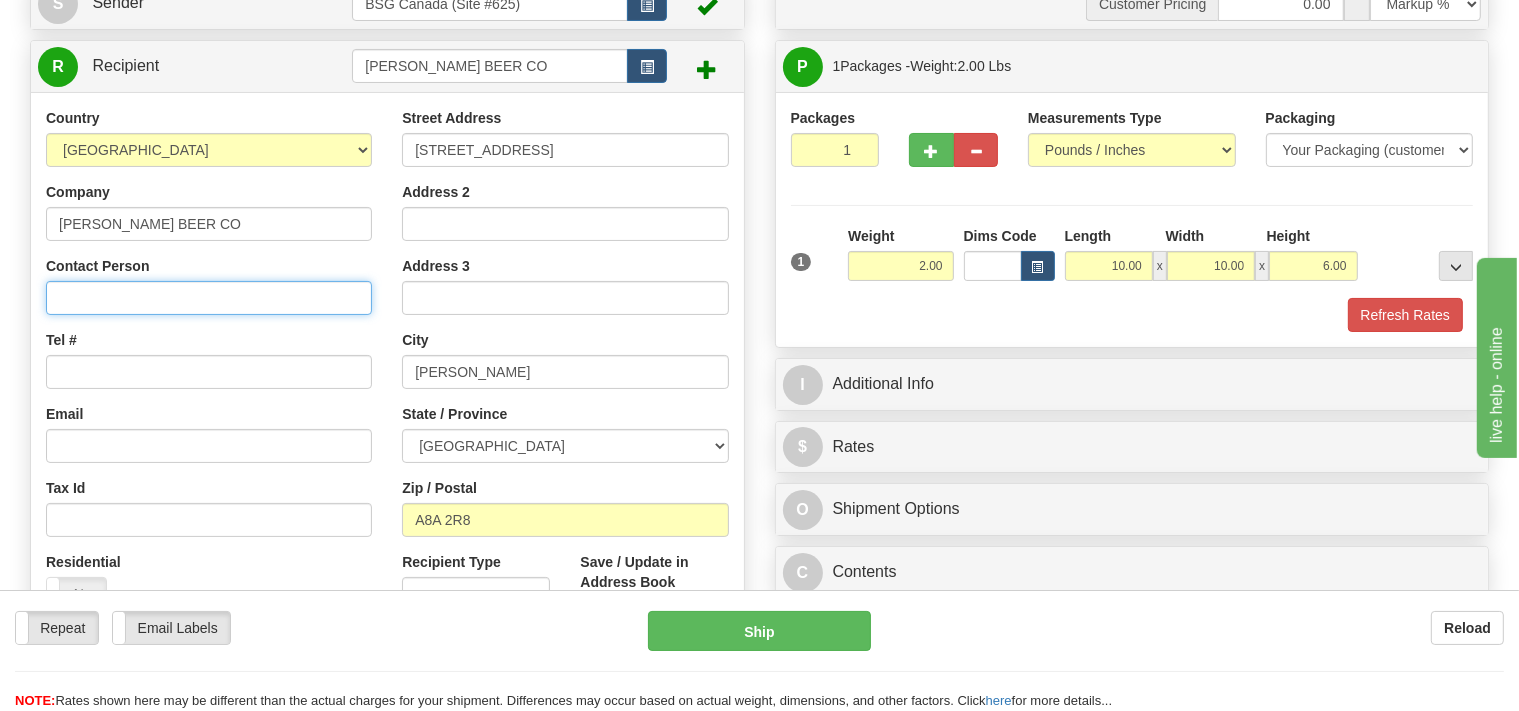 click on "Contact Person" at bounding box center [209, 298] 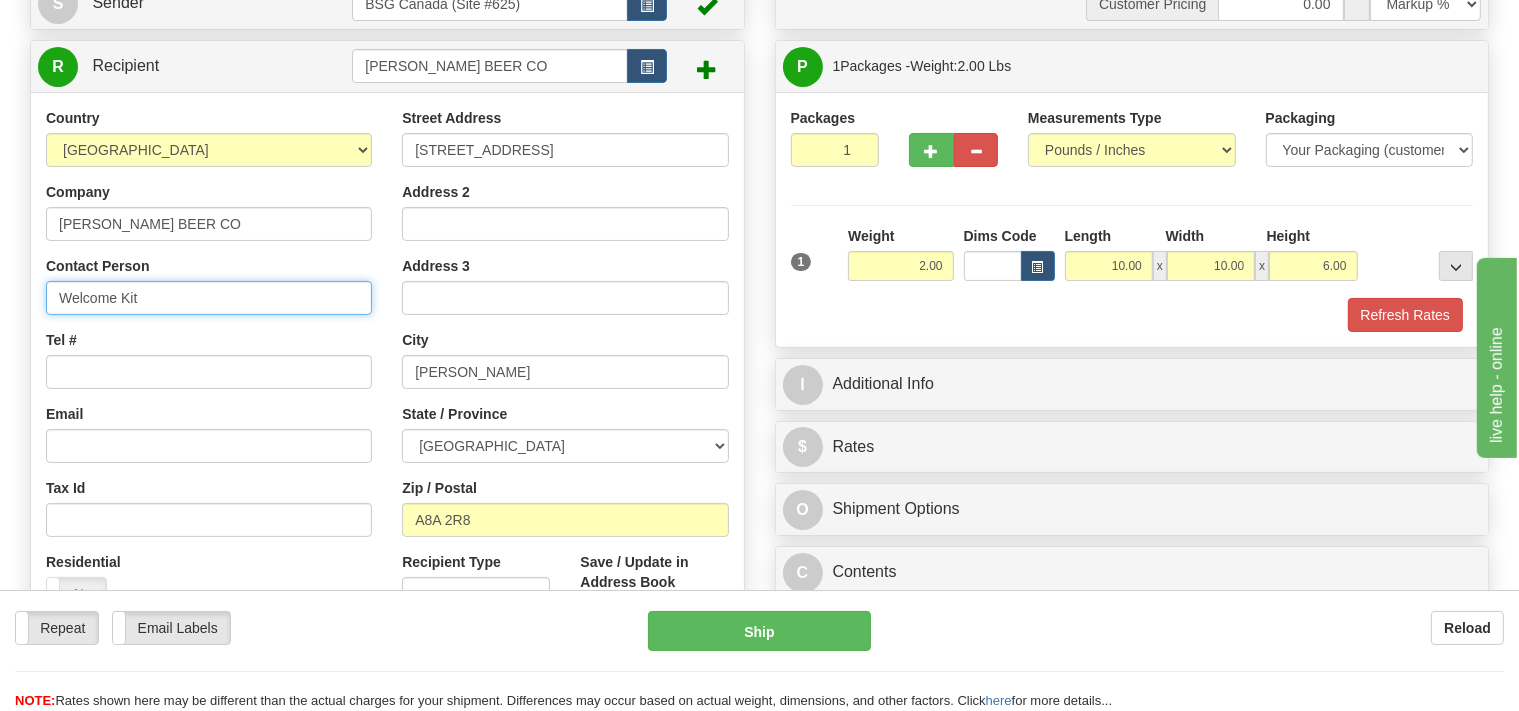 type on "Welcome Kit" 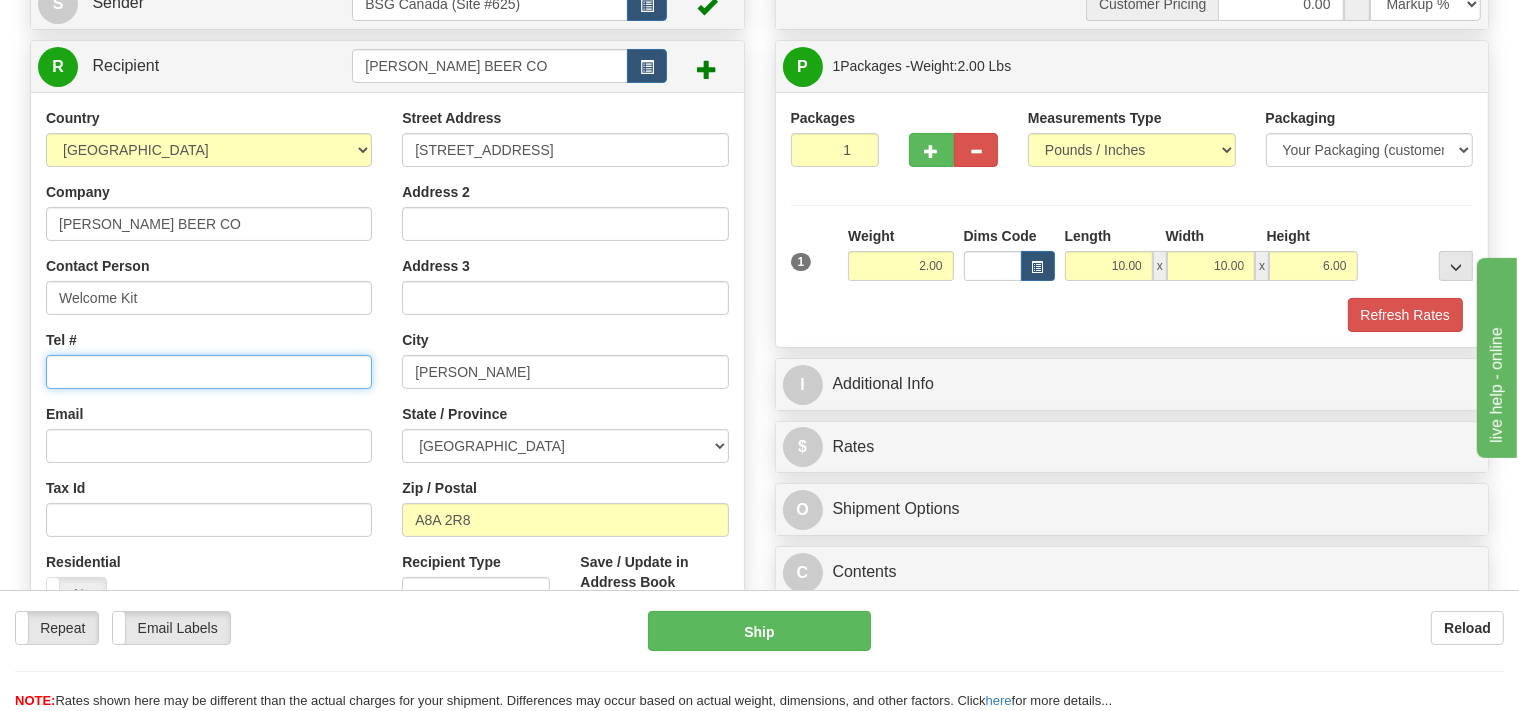click on "Tel #" at bounding box center [209, 372] 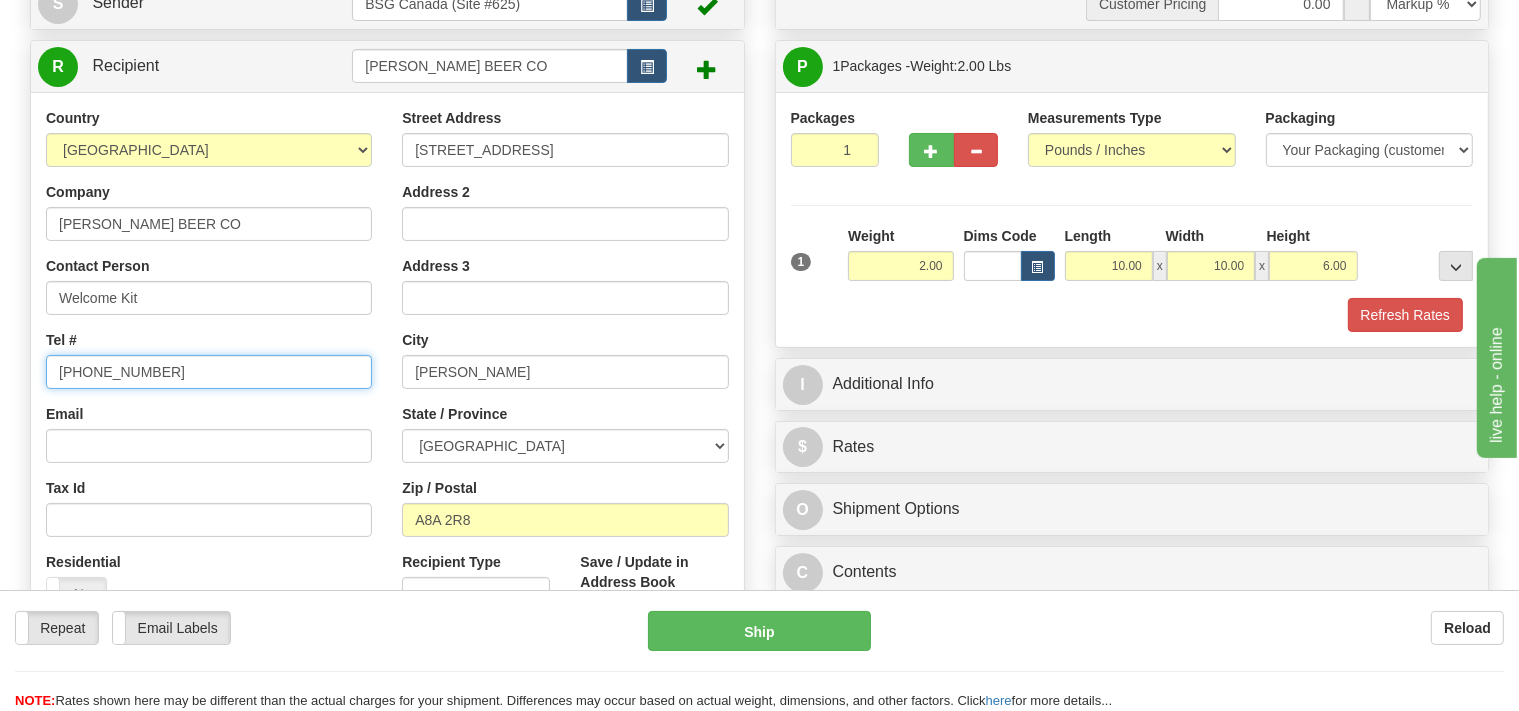 type on "709 636 1258" 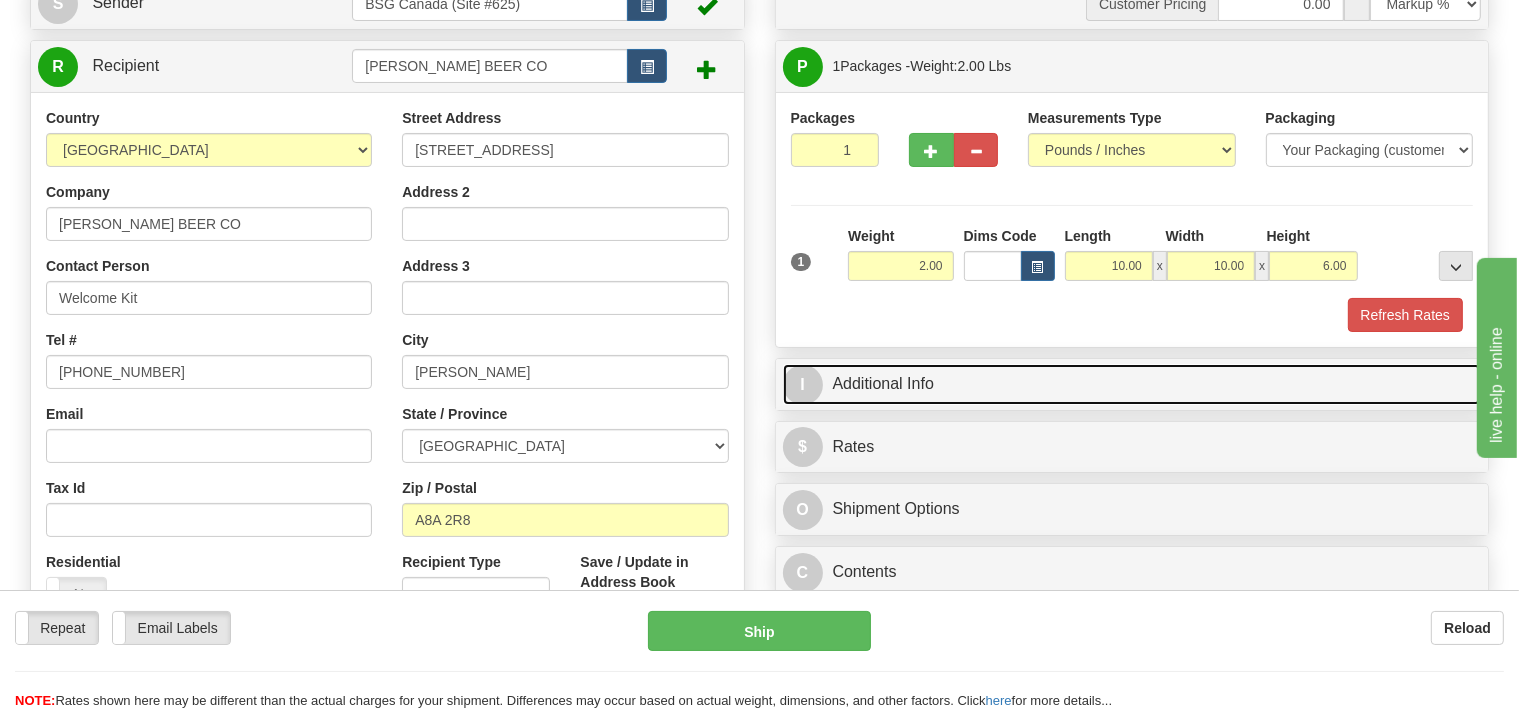 click on "I Additional Info" at bounding box center [1132, 384] 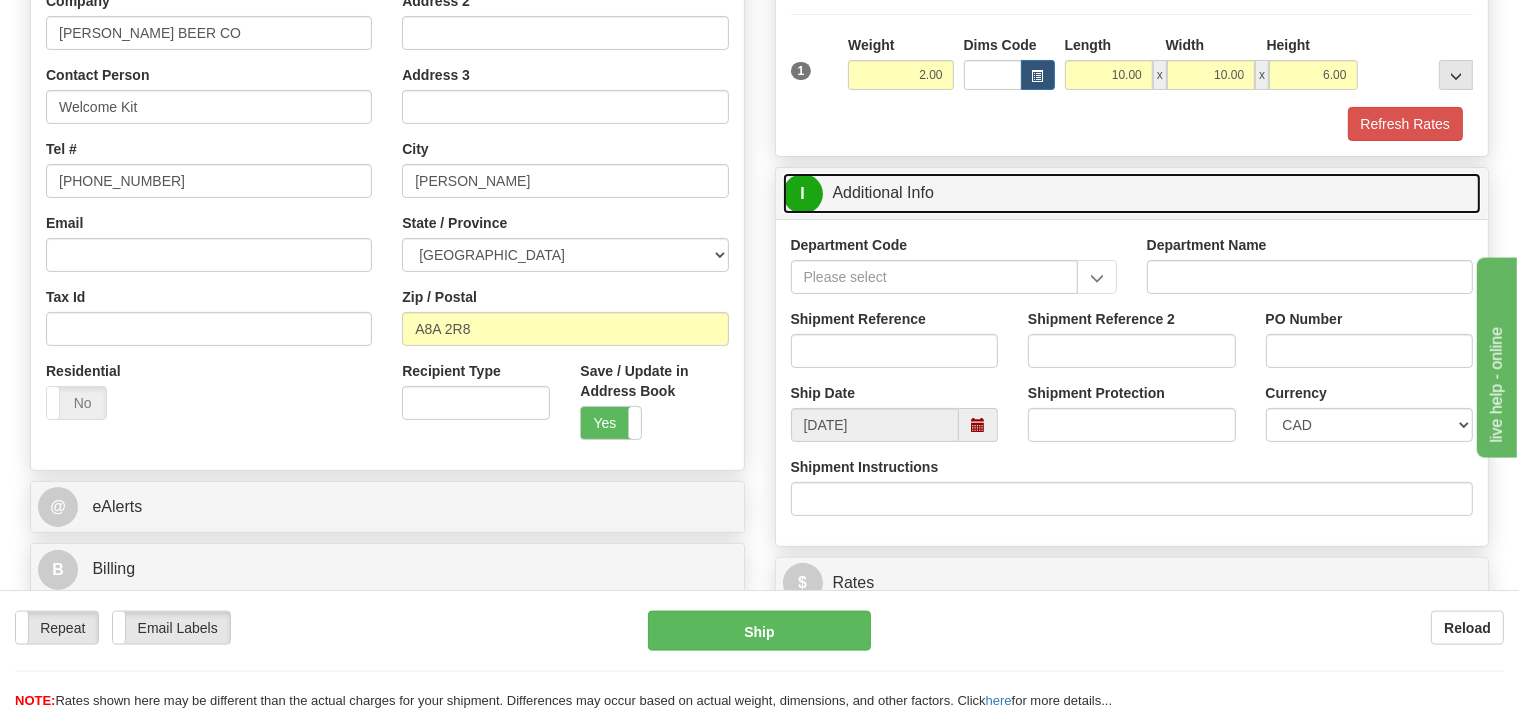 scroll, scrollTop: 422, scrollLeft: 0, axis: vertical 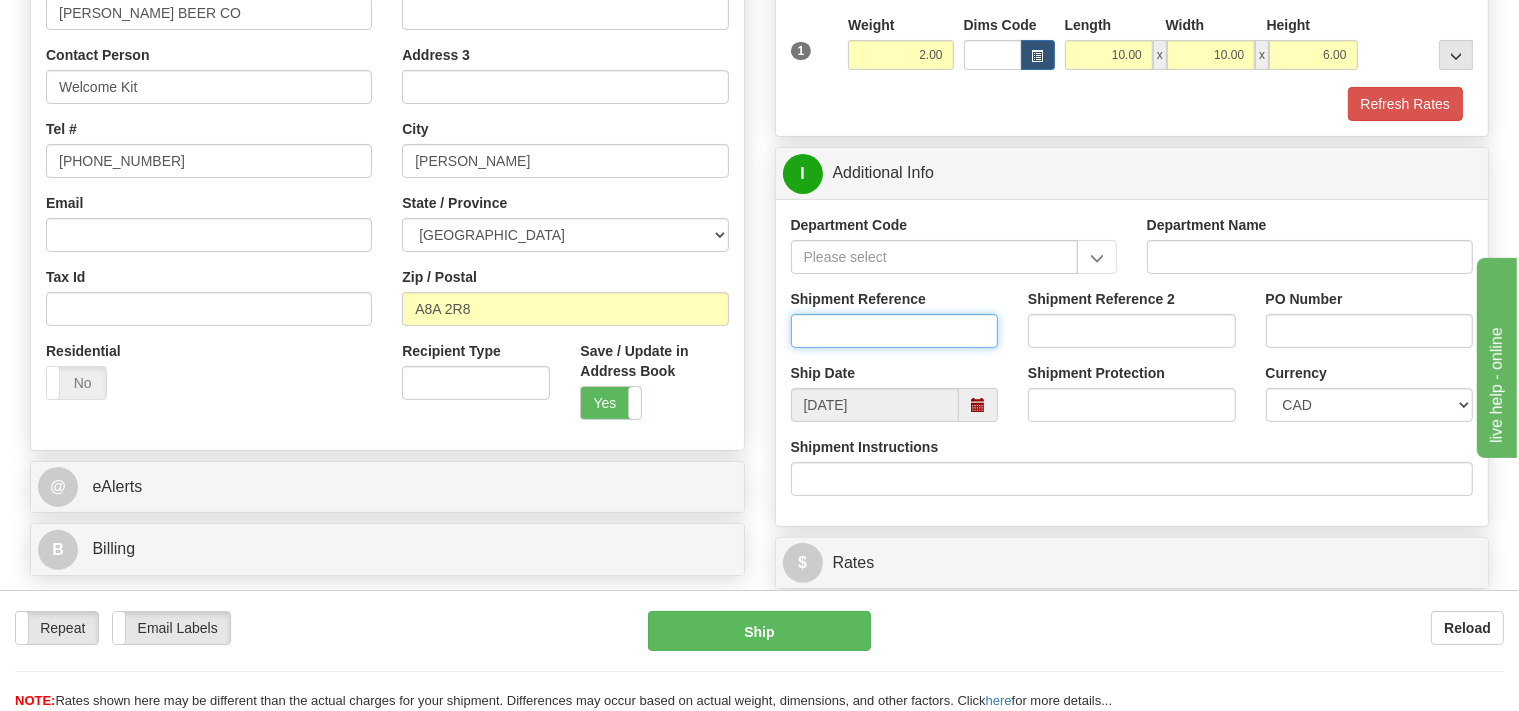 click on "Shipment Reference" at bounding box center [895, 331] 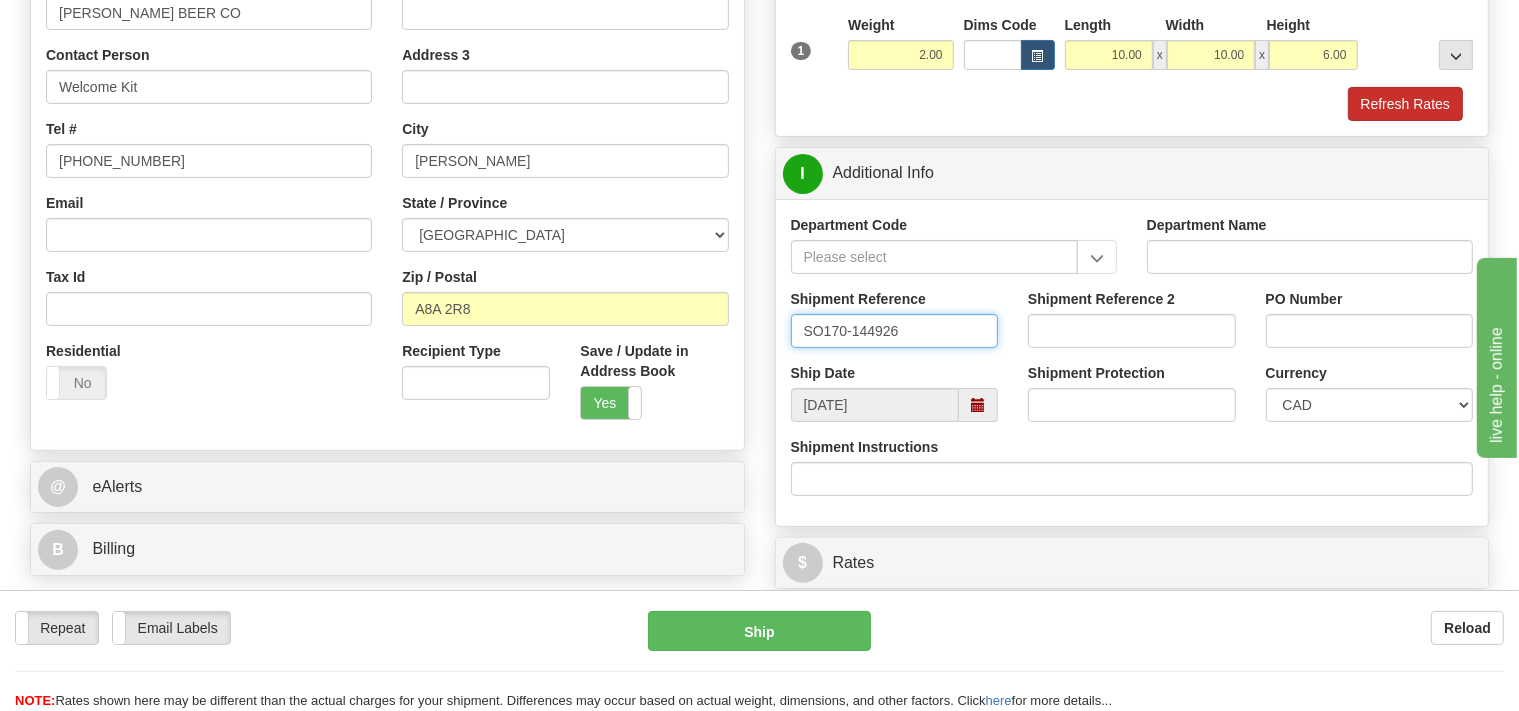 type on "SO170-144926" 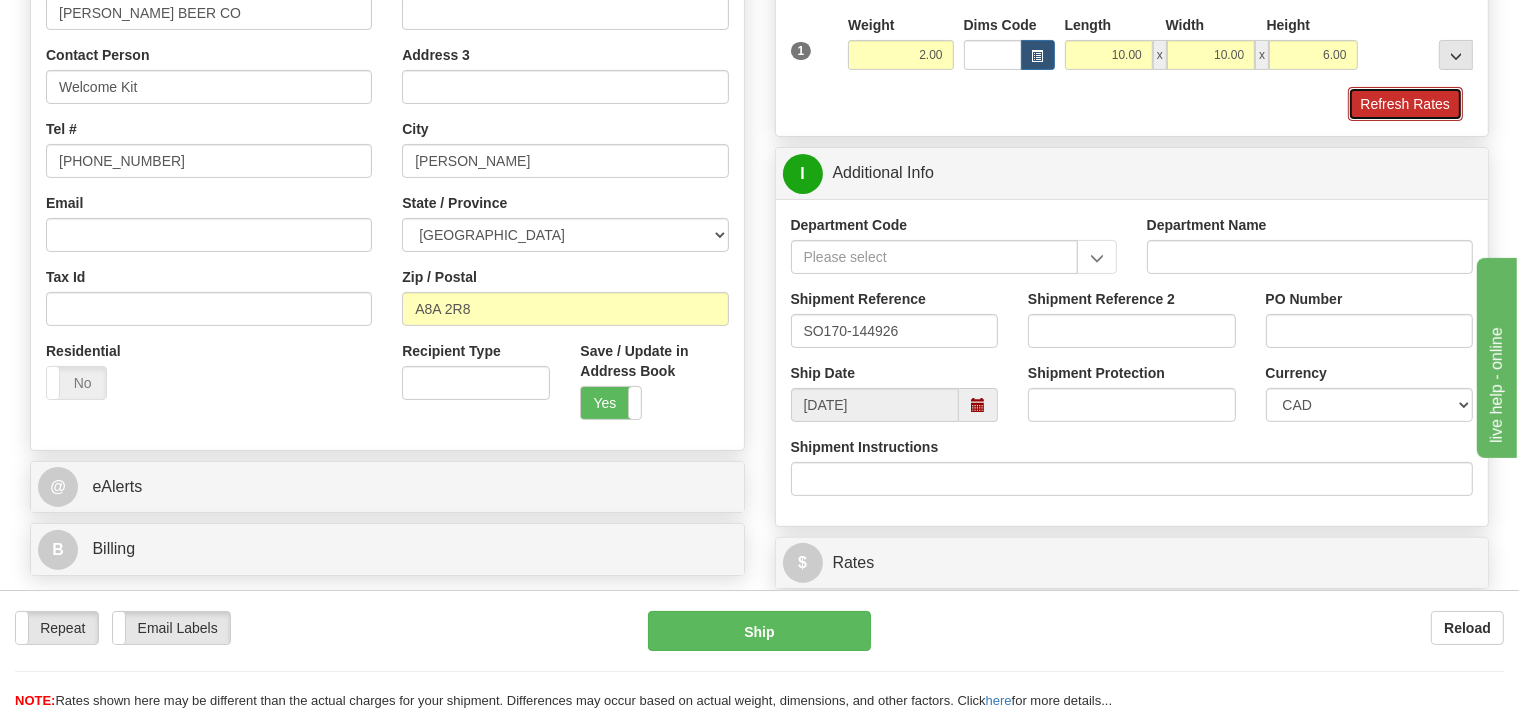 click on "Refresh Rates" at bounding box center (1405, 104) 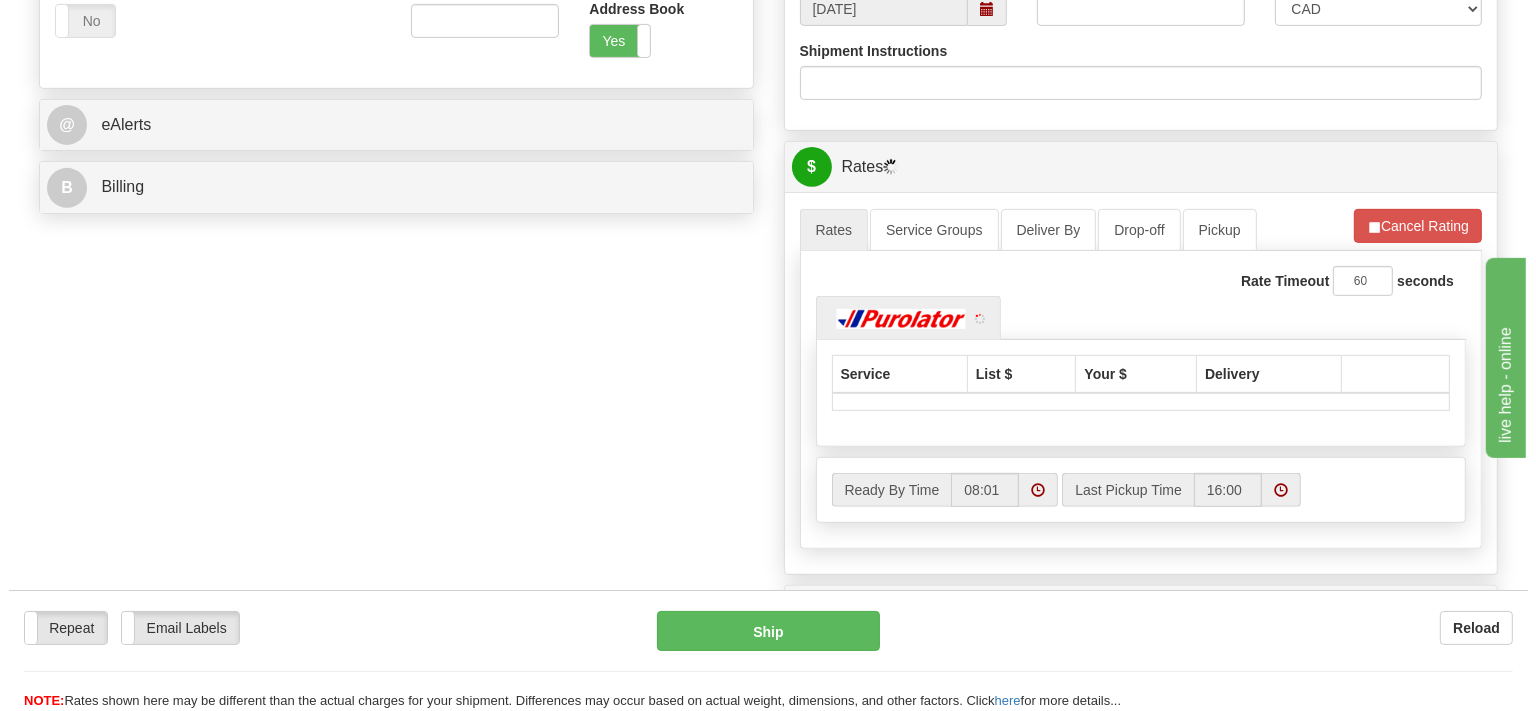 scroll, scrollTop: 844, scrollLeft: 0, axis: vertical 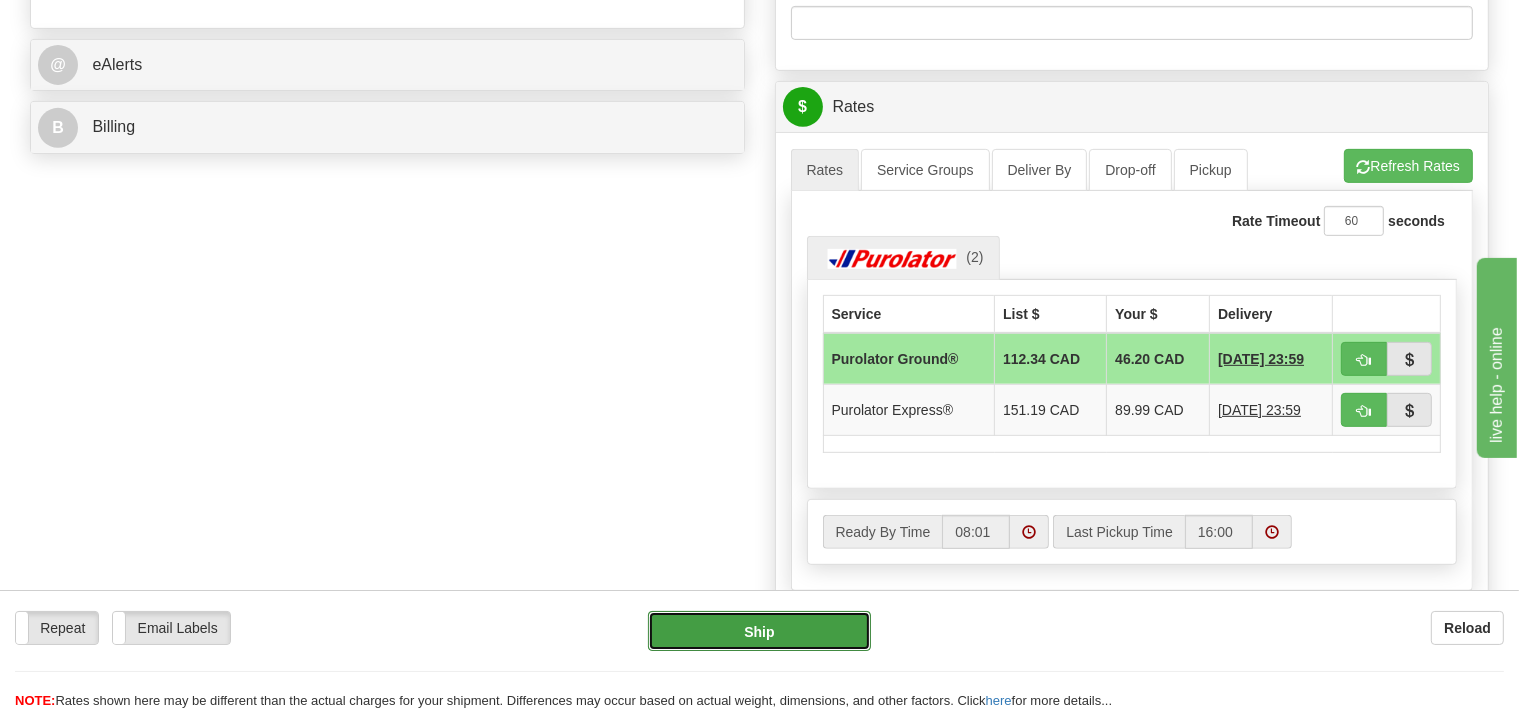 click on "Ship" at bounding box center [759, 631] 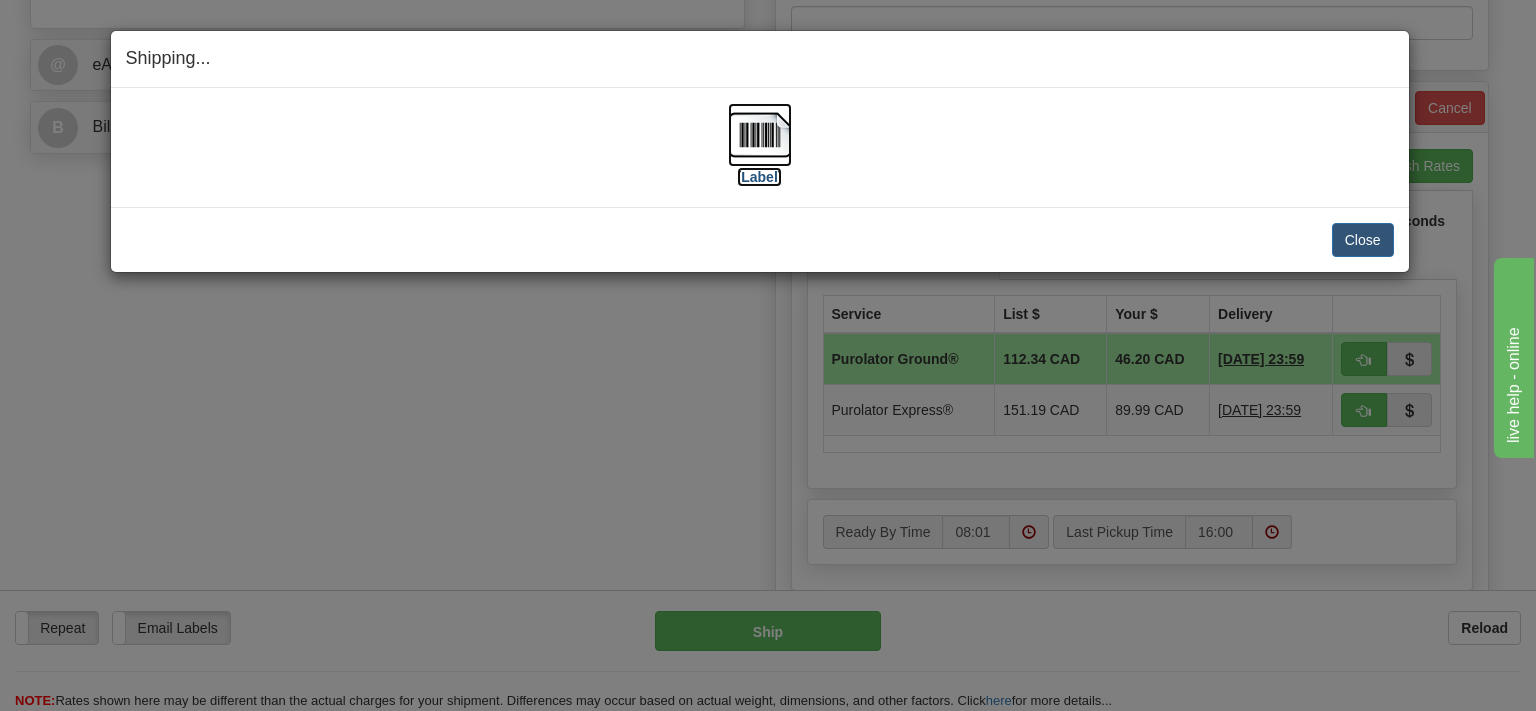 click on "[Label]" at bounding box center [760, 177] 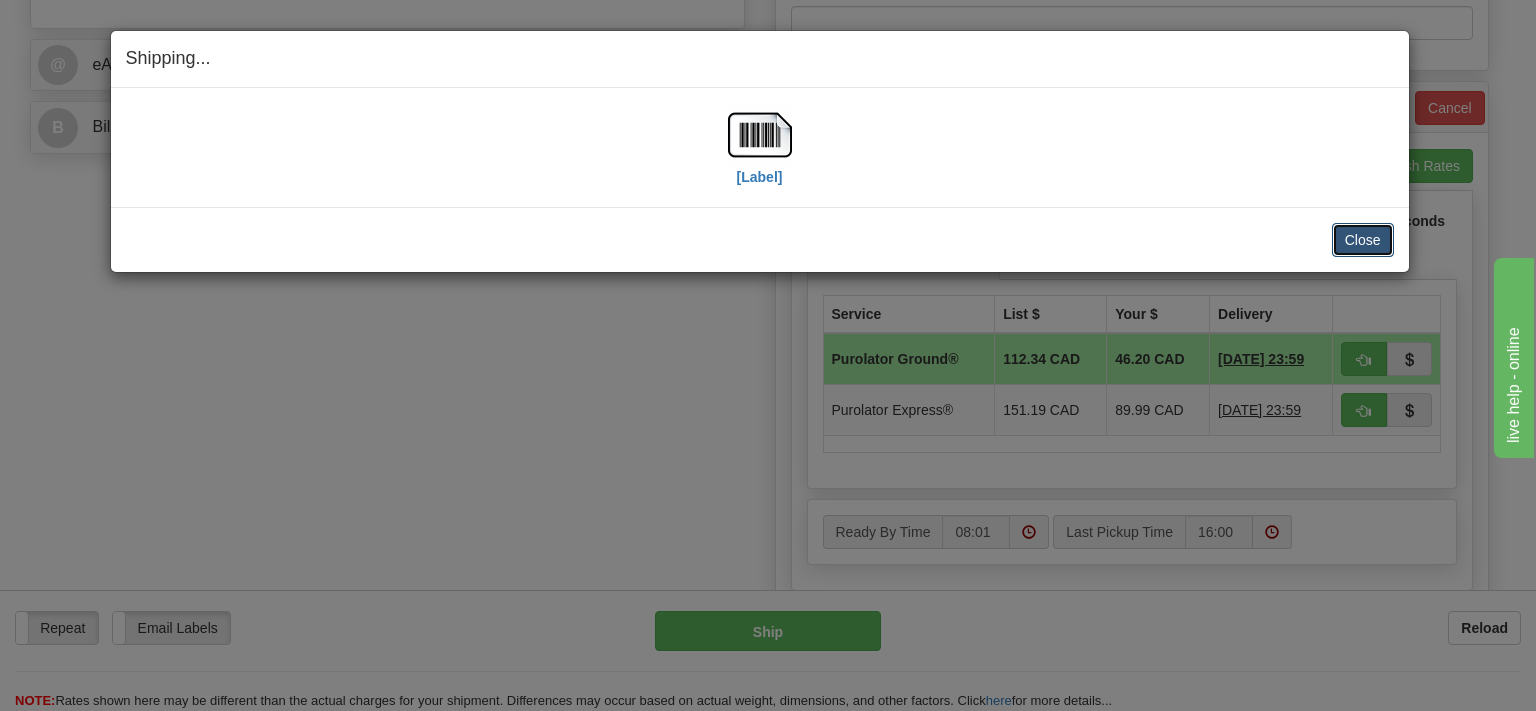 click on "Close" at bounding box center (1363, 240) 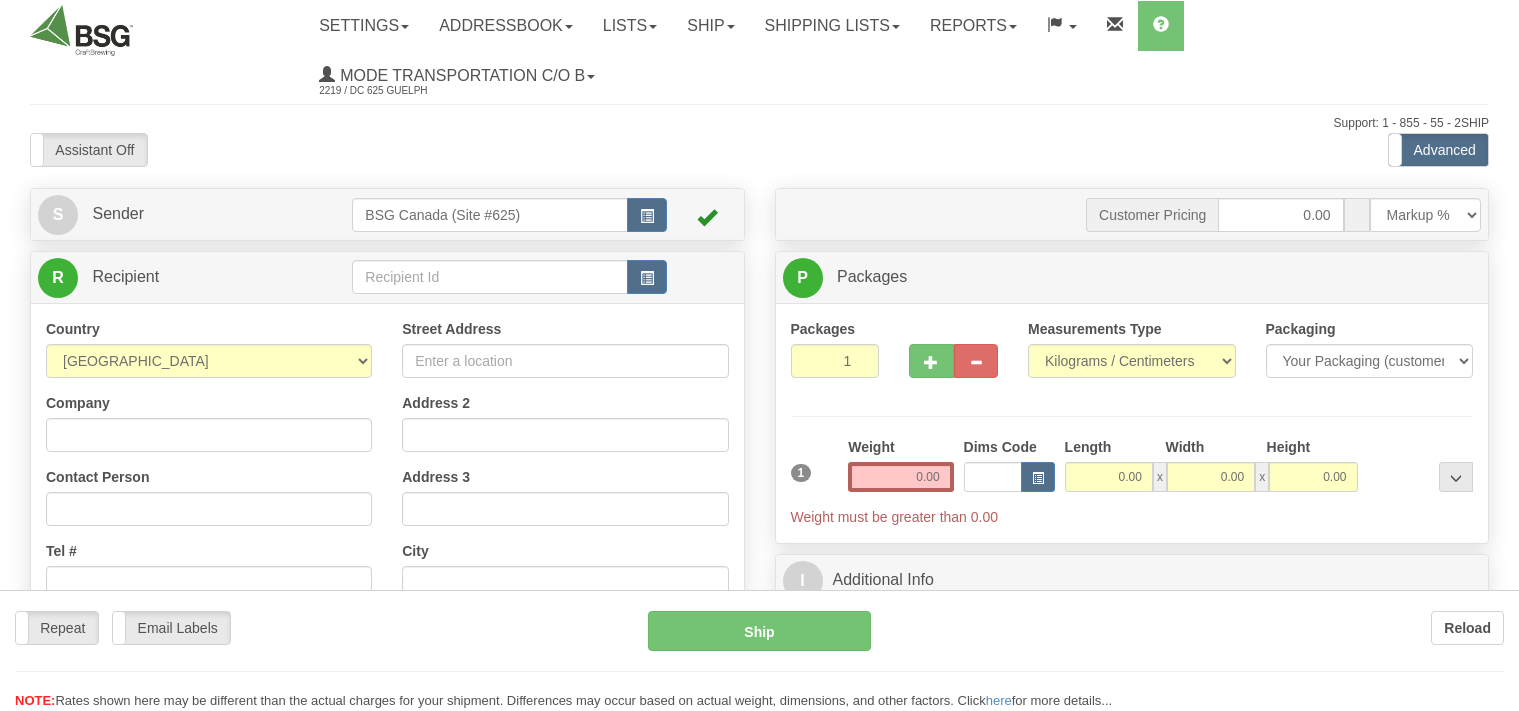 scroll, scrollTop: 0, scrollLeft: 0, axis: both 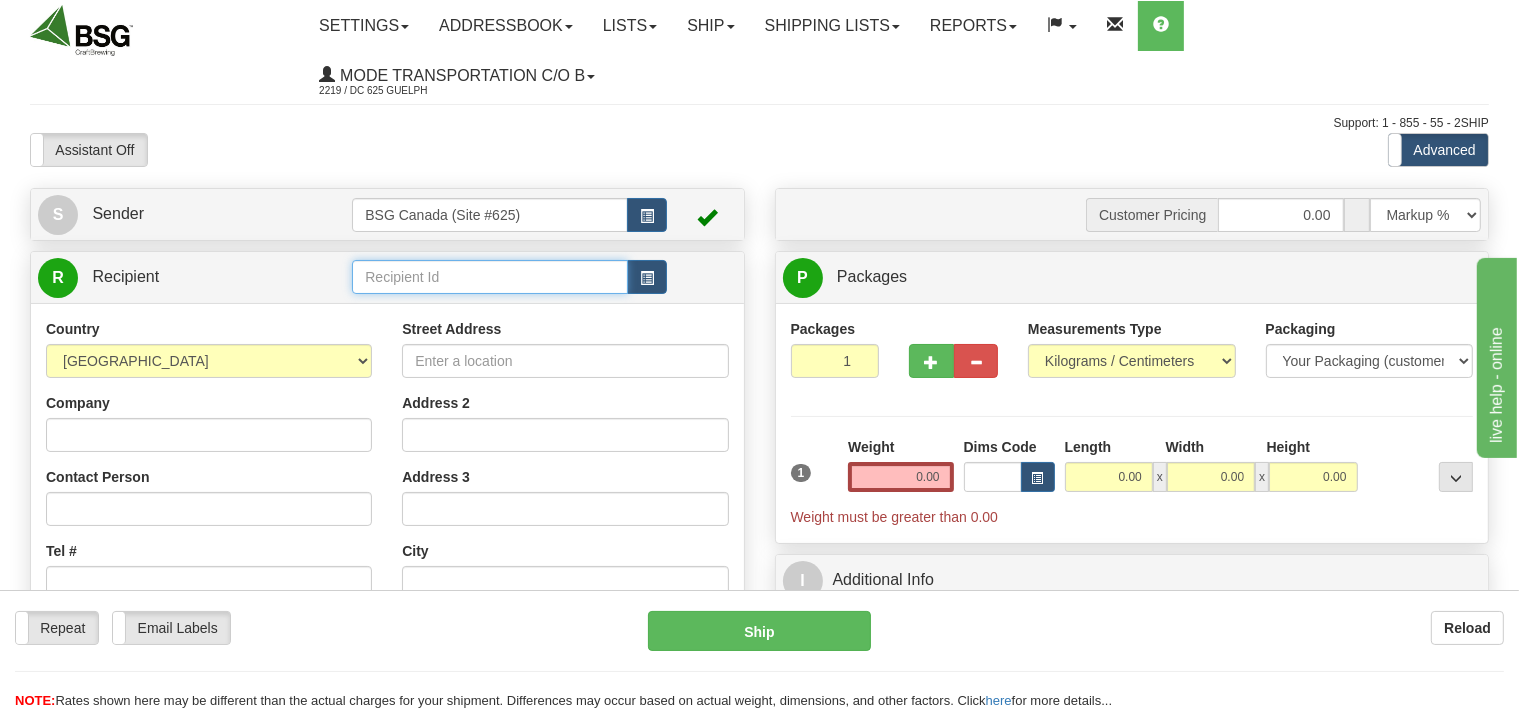 click at bounding box center (489, 277) 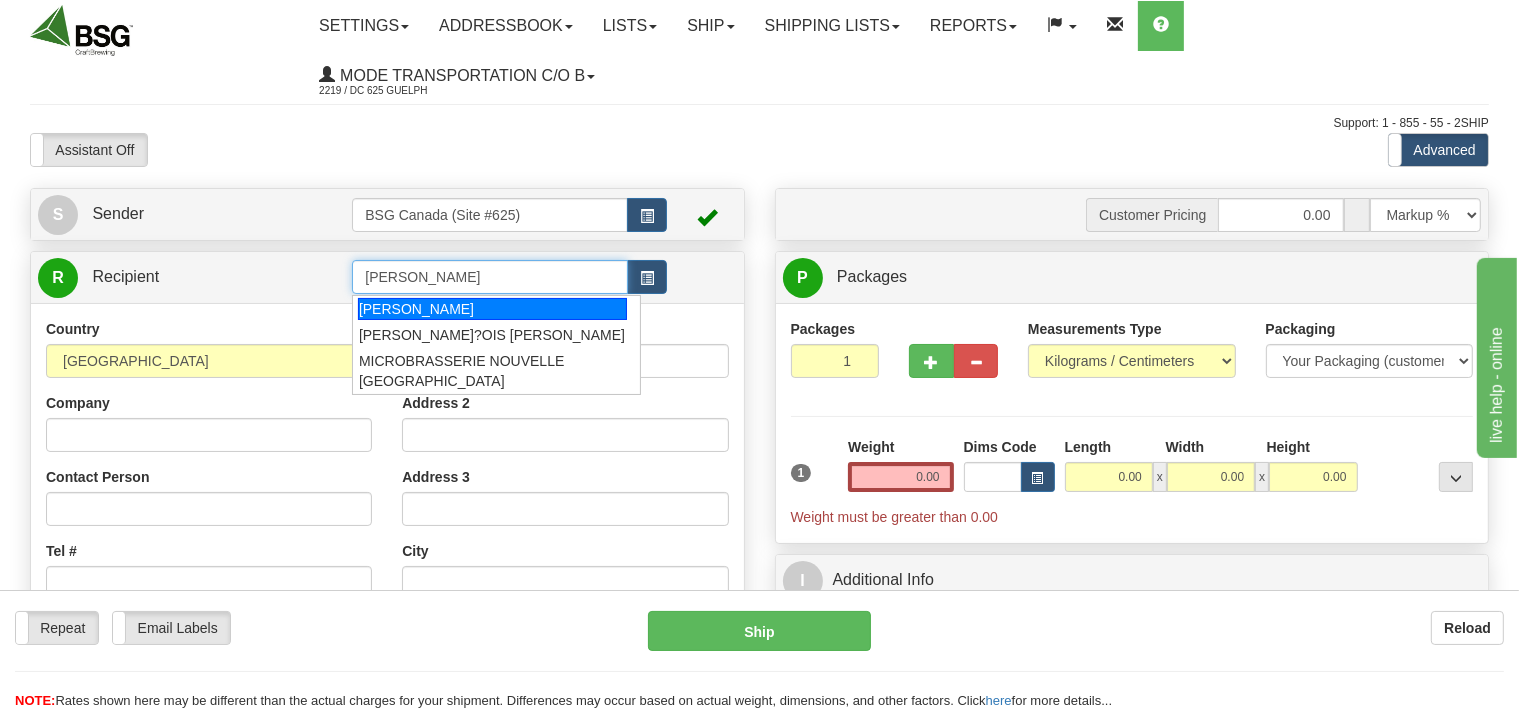 click on "[PERSON_NAME]" at bounding box center [492, 309] 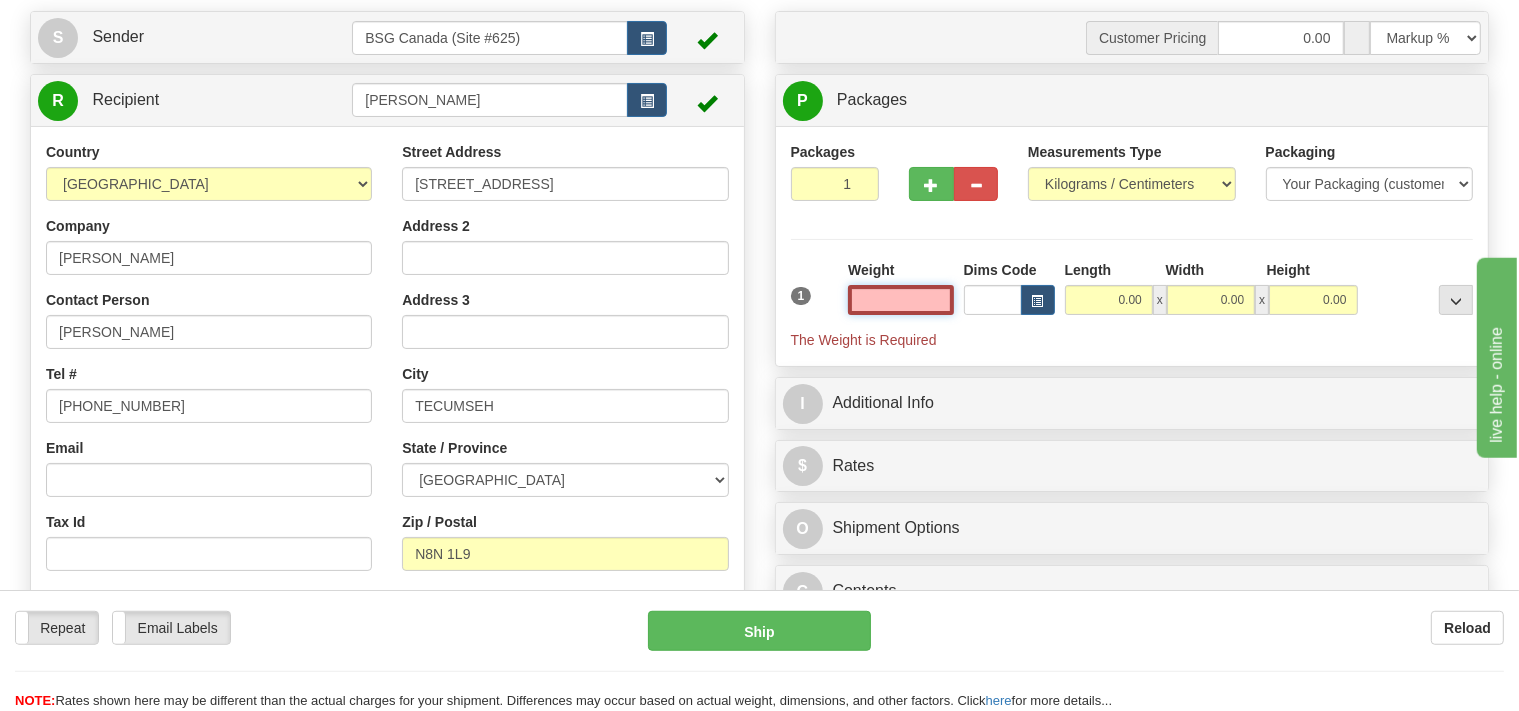 scroll, scrollTop: 211, scrollLeft: 0, axis: vertical 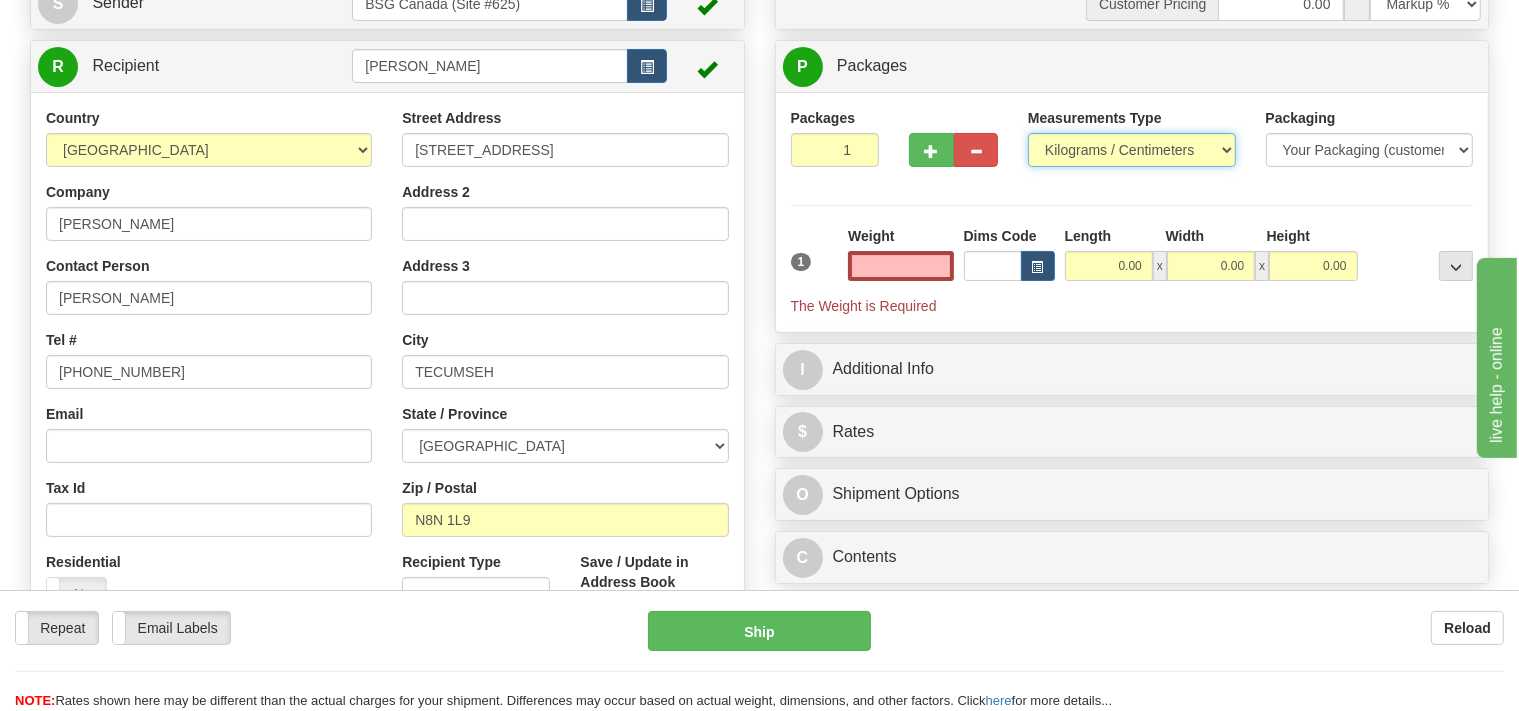type on "0.00" 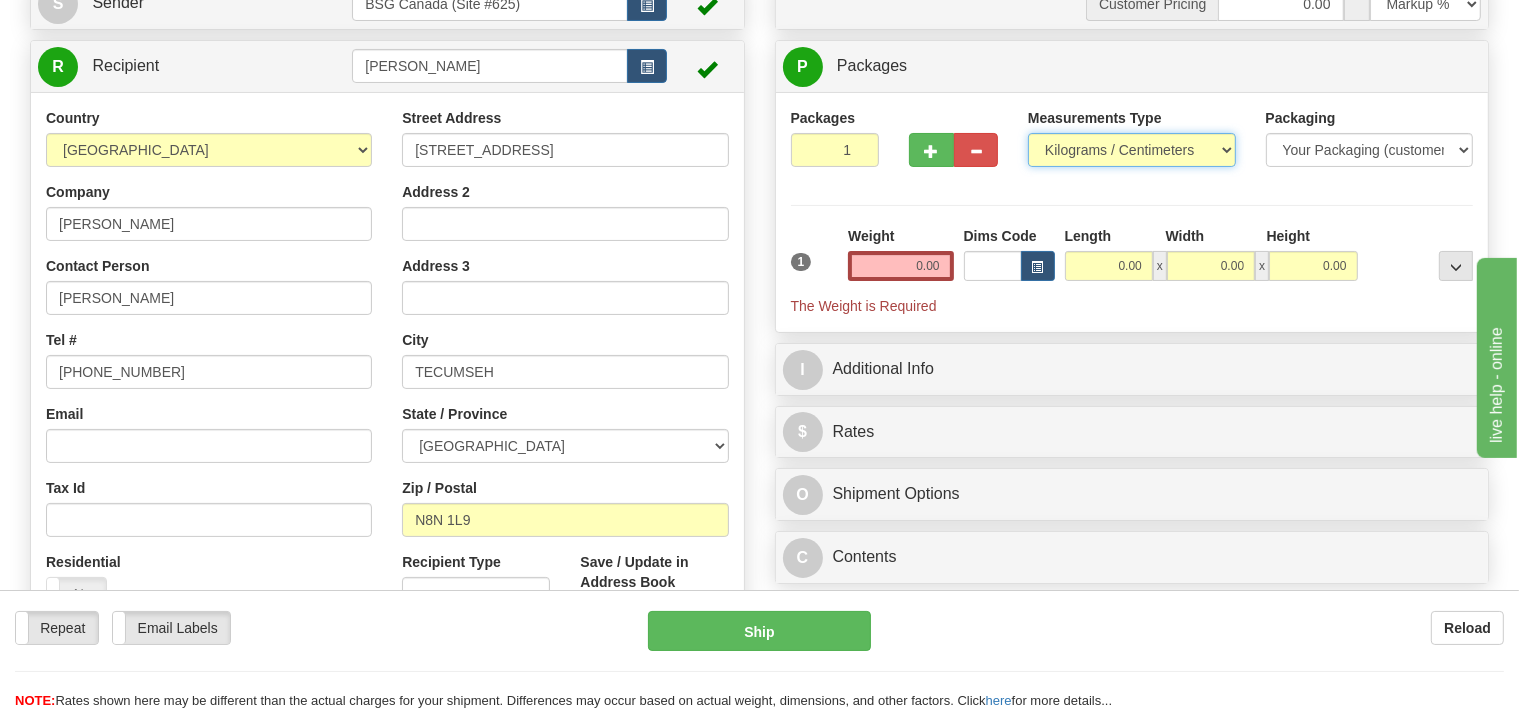 click on "Pounds / Inches
Kilograms / Centimeters" at bounding box center [1132, 150] 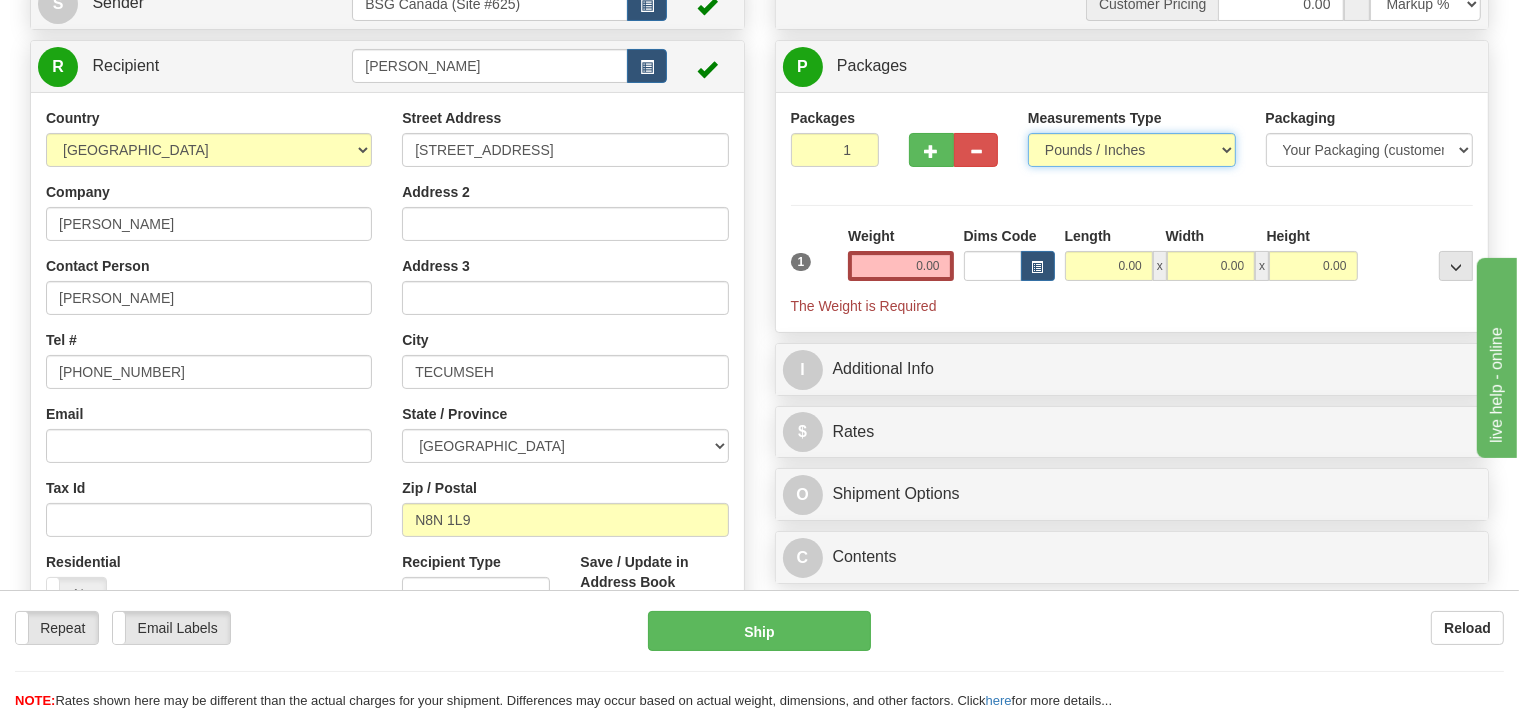click on "Pounds / Inches" at bounding box center (0, 0) 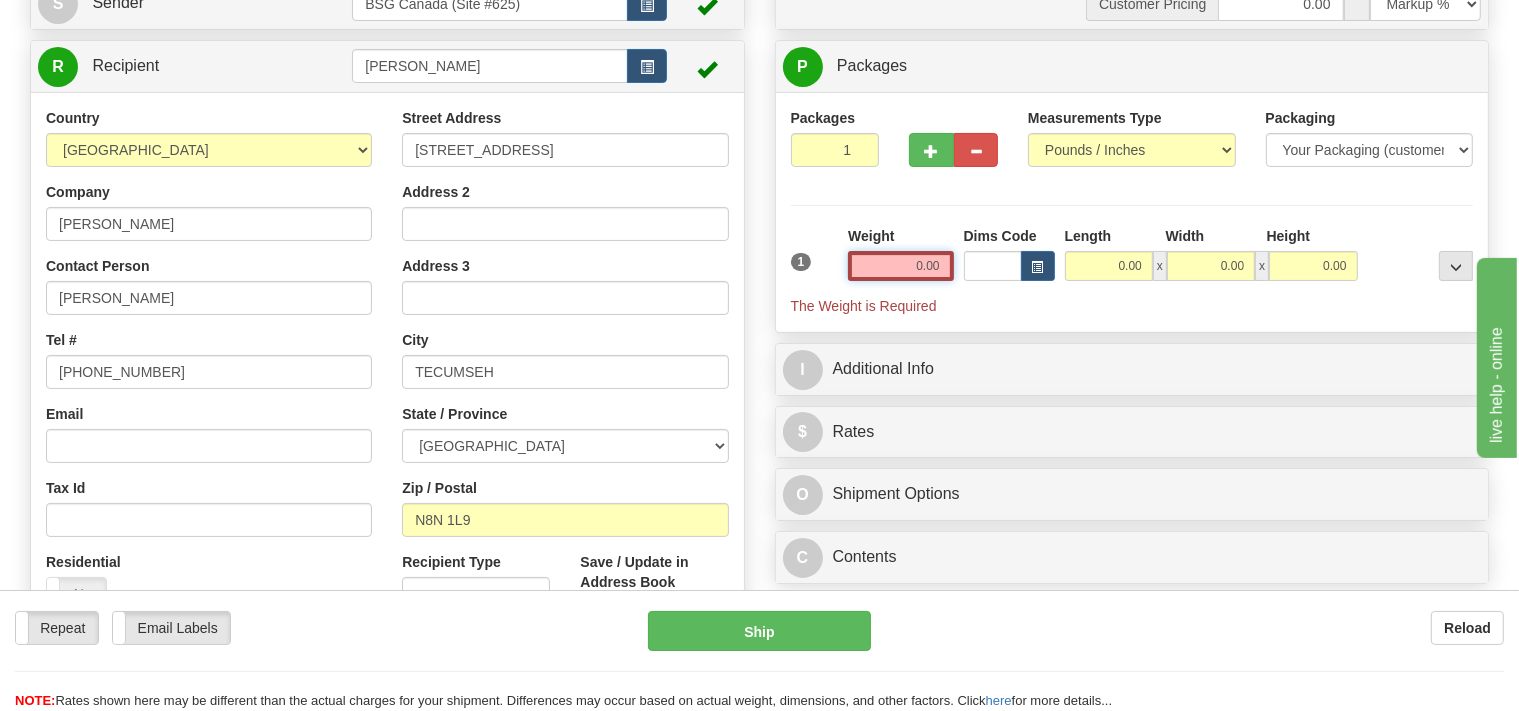 click on "0.00" at bounding box center [900, 266] 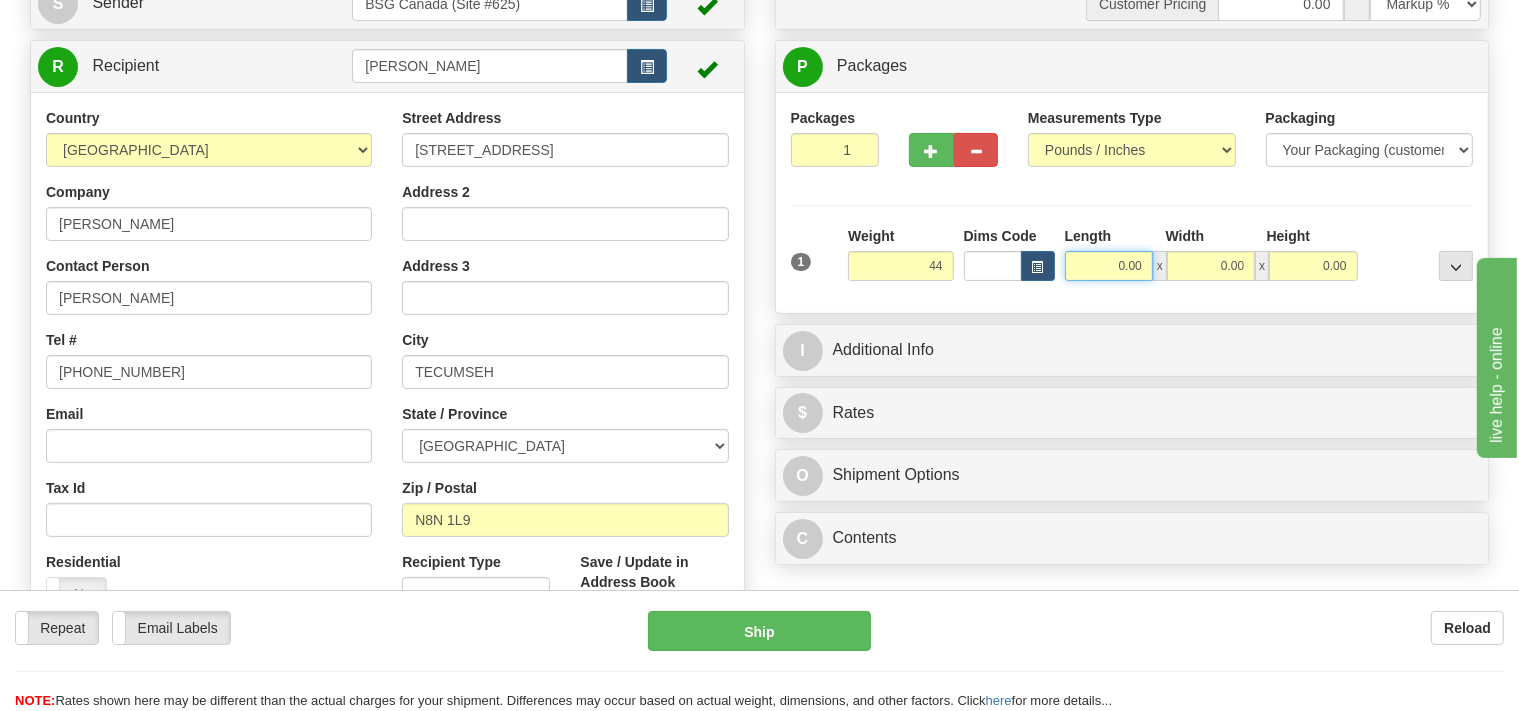 type on "44.00" 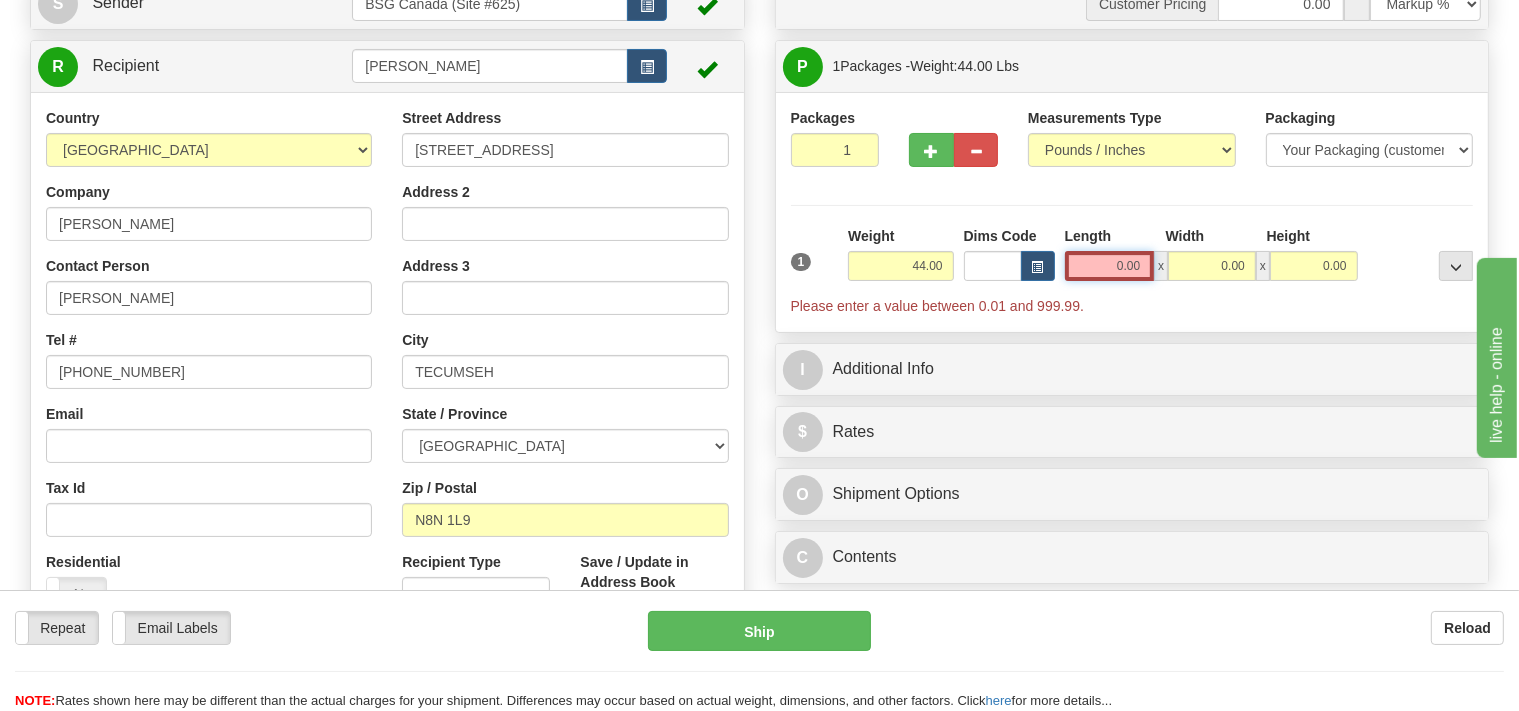 click on "0.00" at bounding box center [1110, 266] 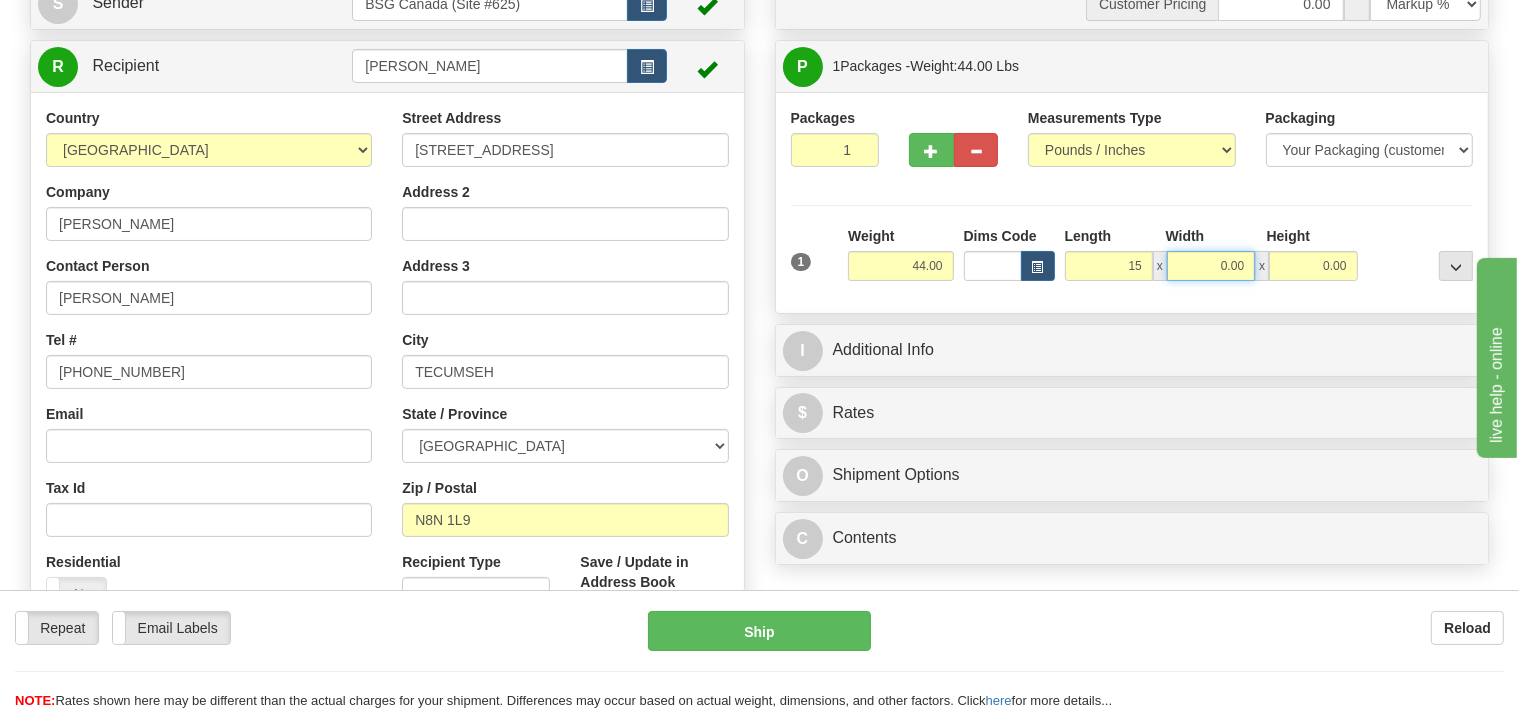 type on "15.00" 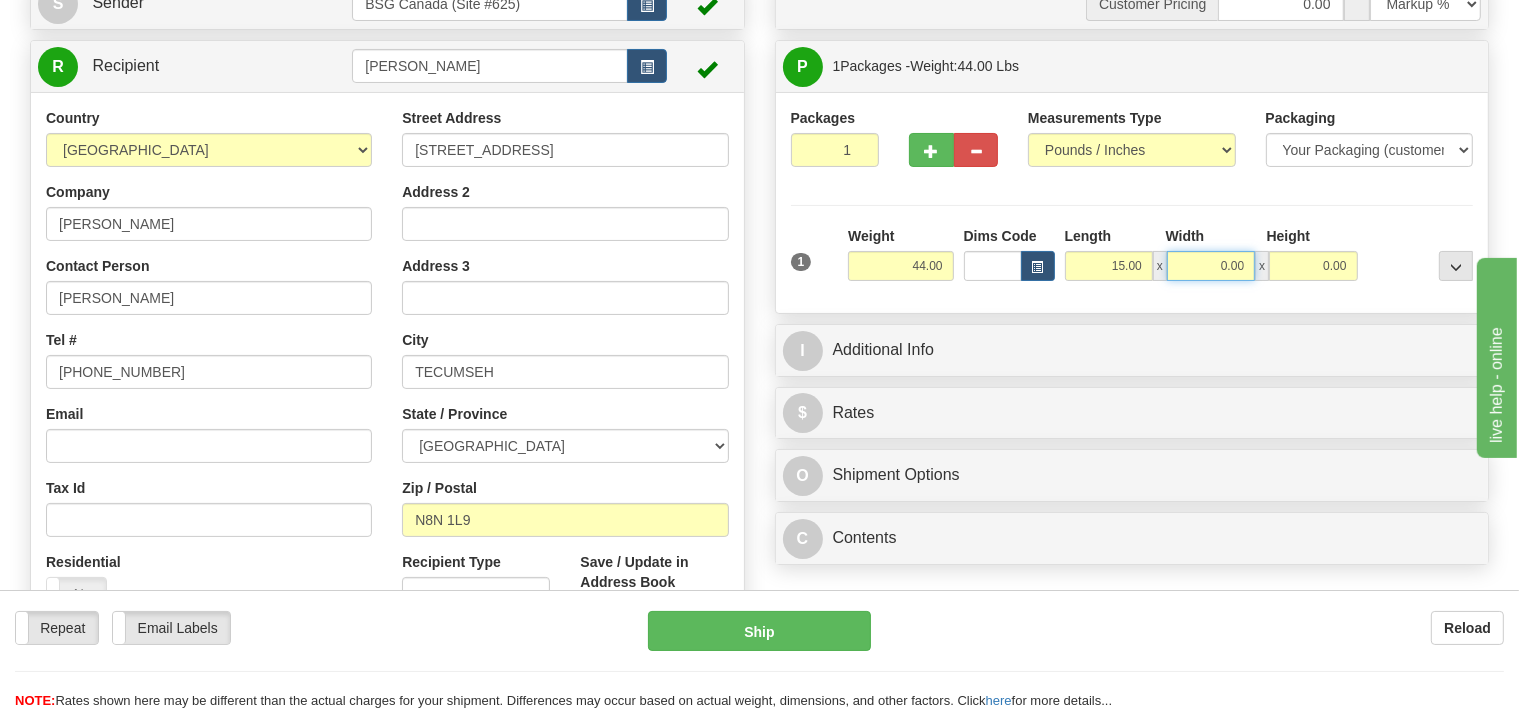 drag, startPoint x: 1212, startPoint y: 266, endPoint x: 1200, endPoint y: 262, distance: 12.649111 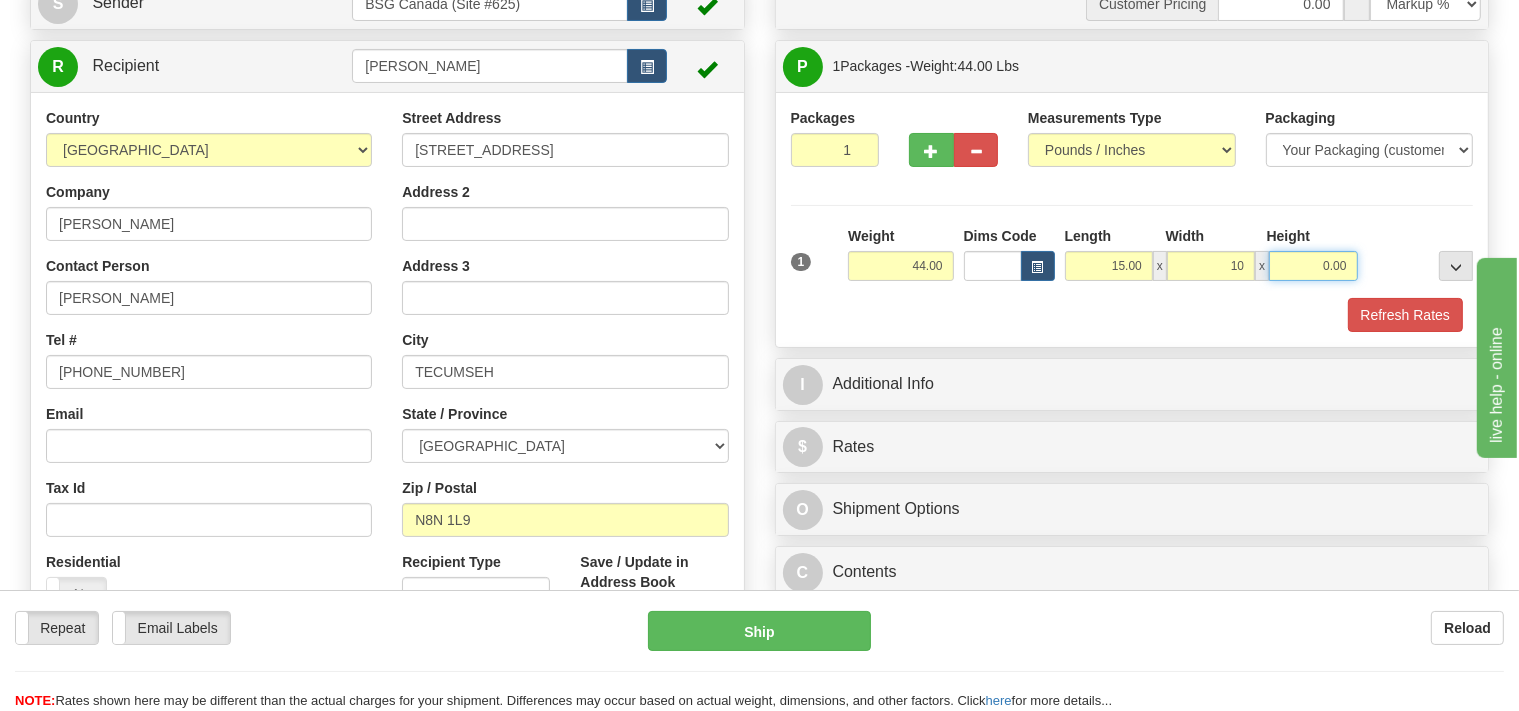 type on "10.00" 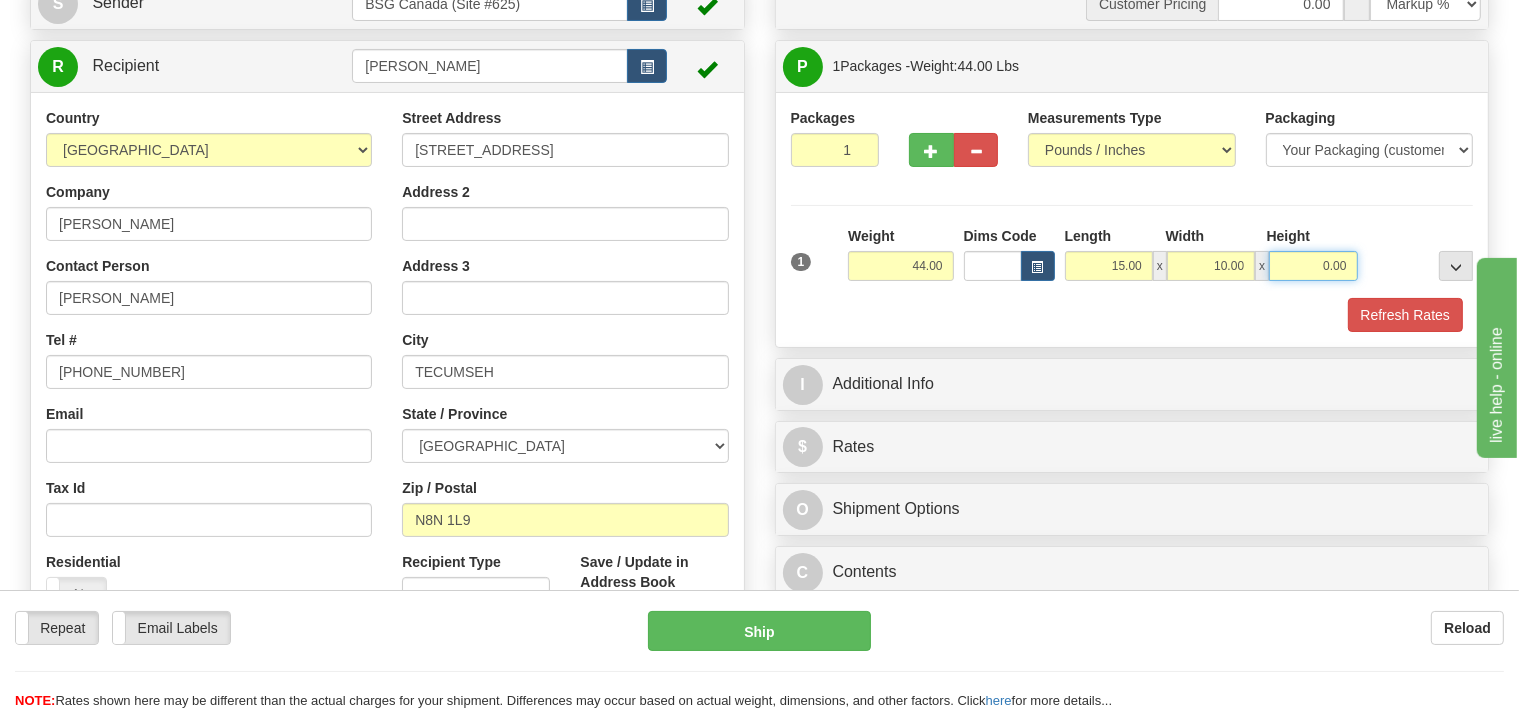 click on "0.00" at bounding box center (1313, 266) 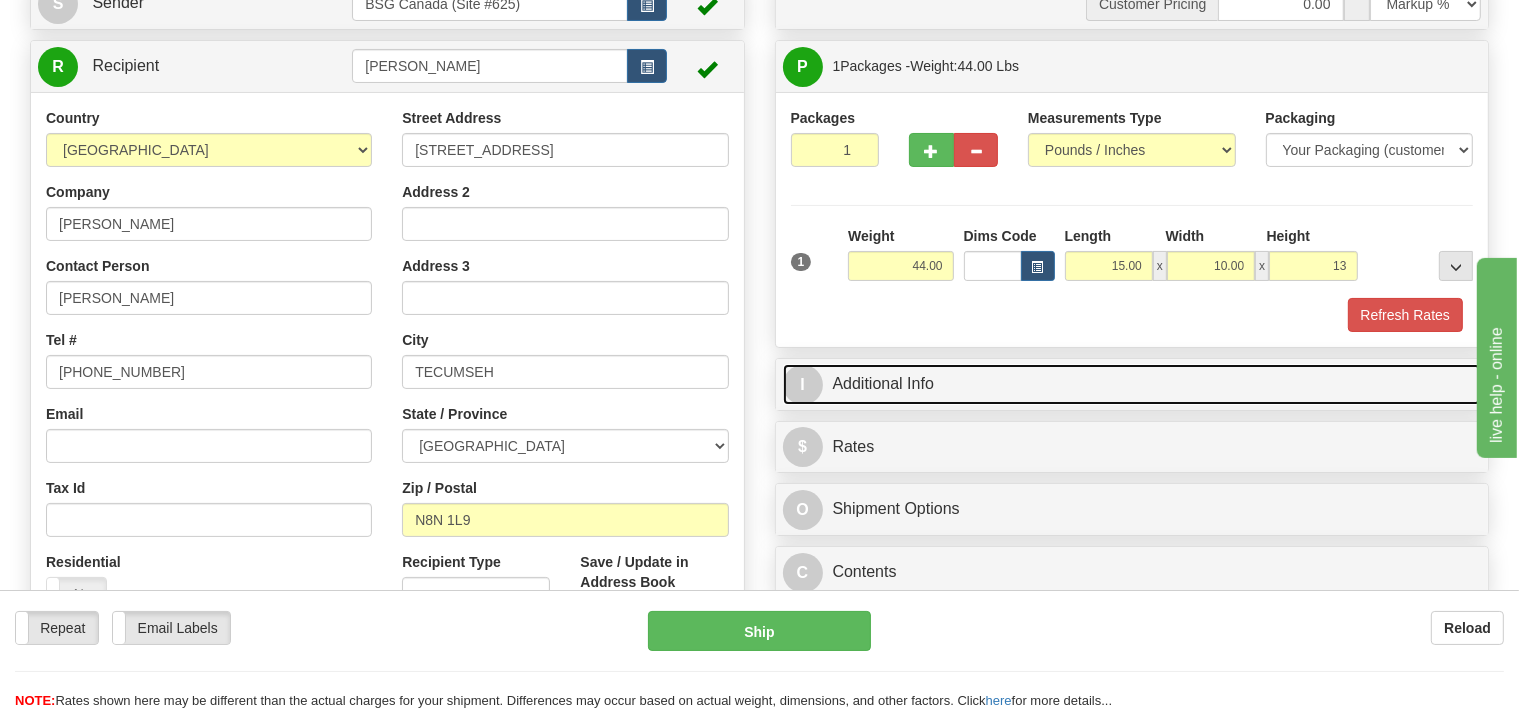 type on "13.00" 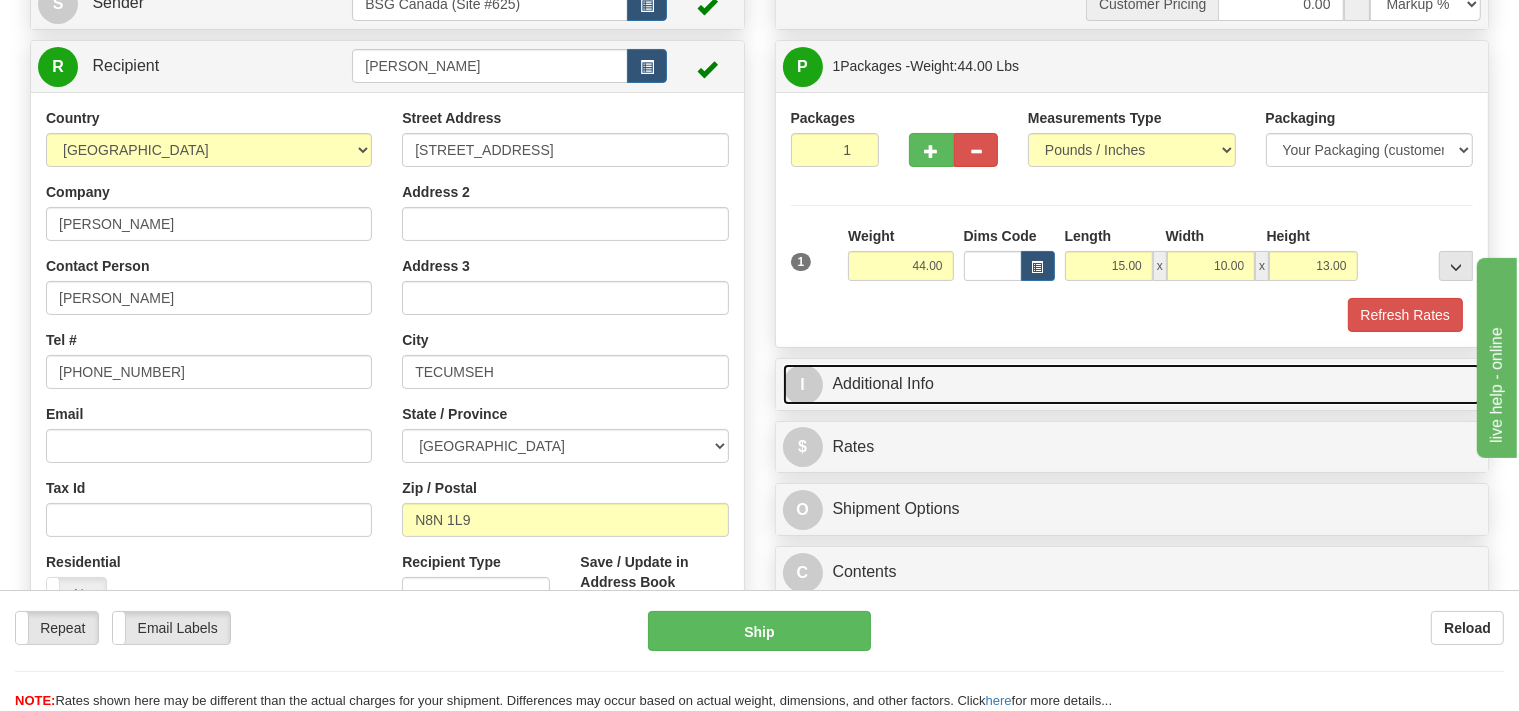 click on "I Additional Info" at bounding box center (1132, 384) 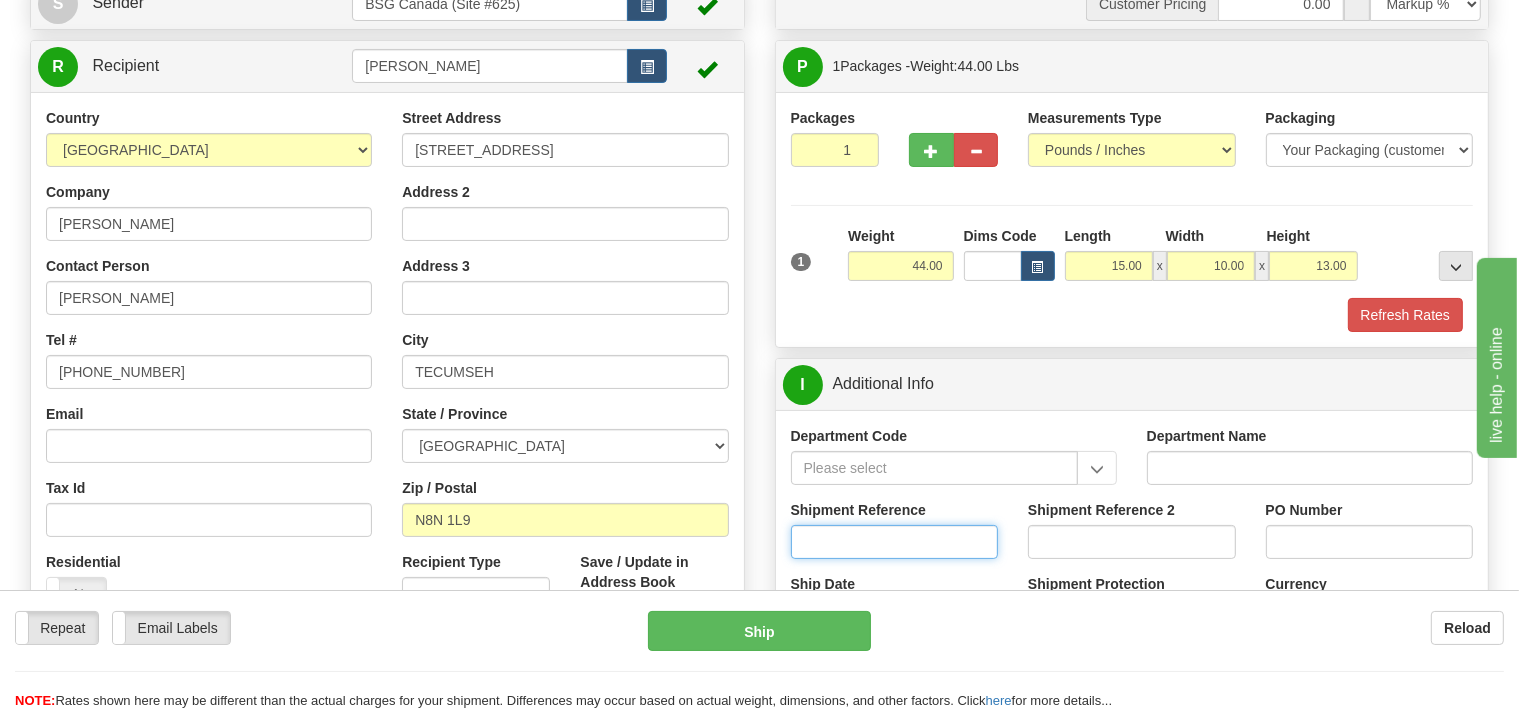 click on "Shipment Reference" at bounding box center (895, 542) 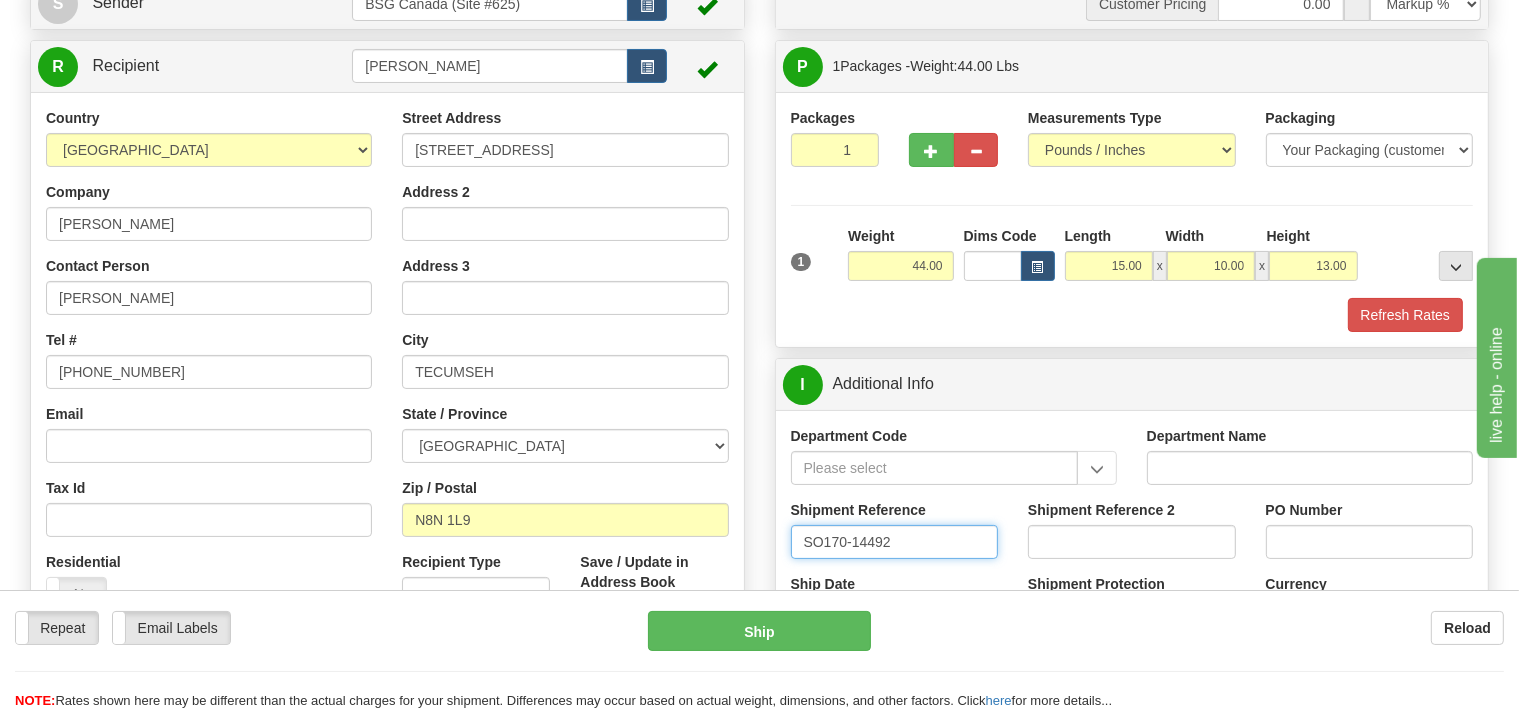 type on "SO170-144924" 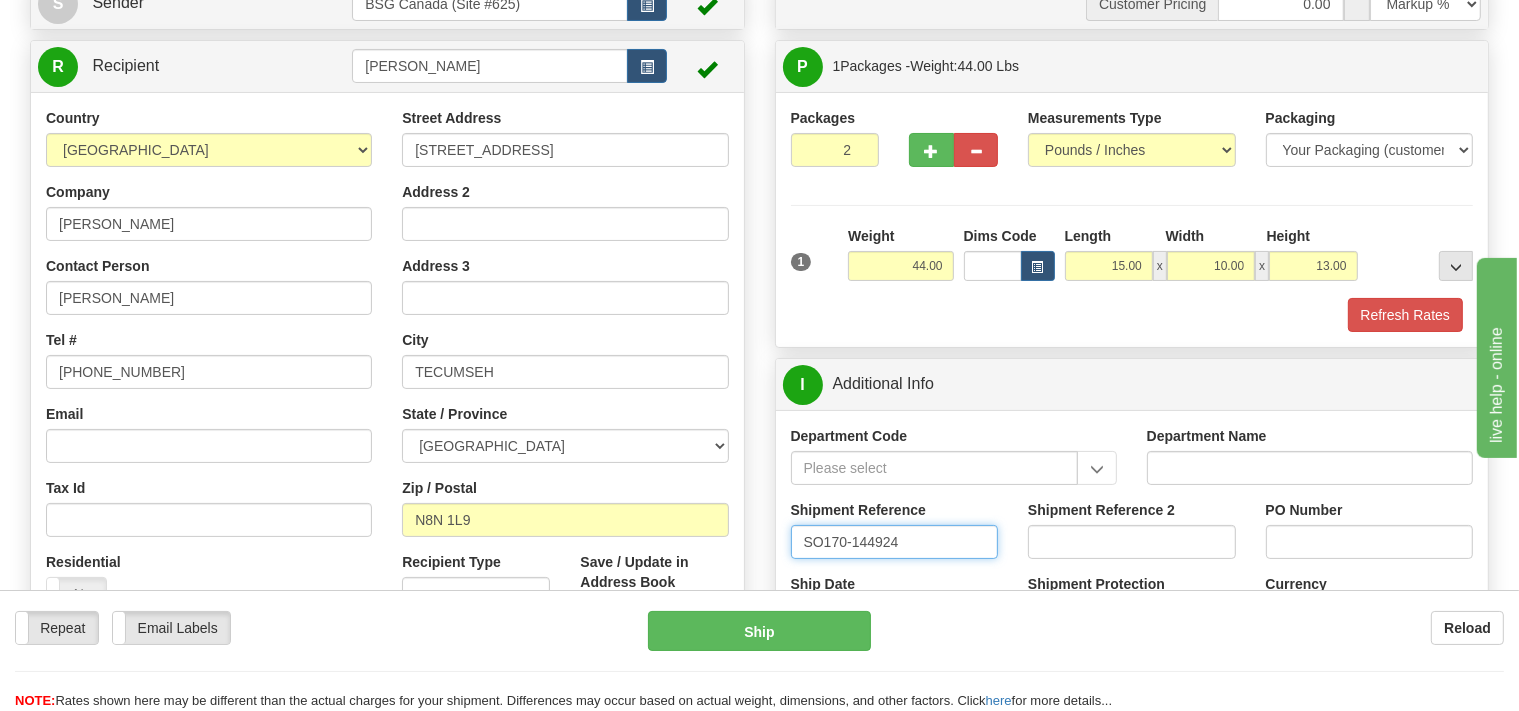 type on "2" 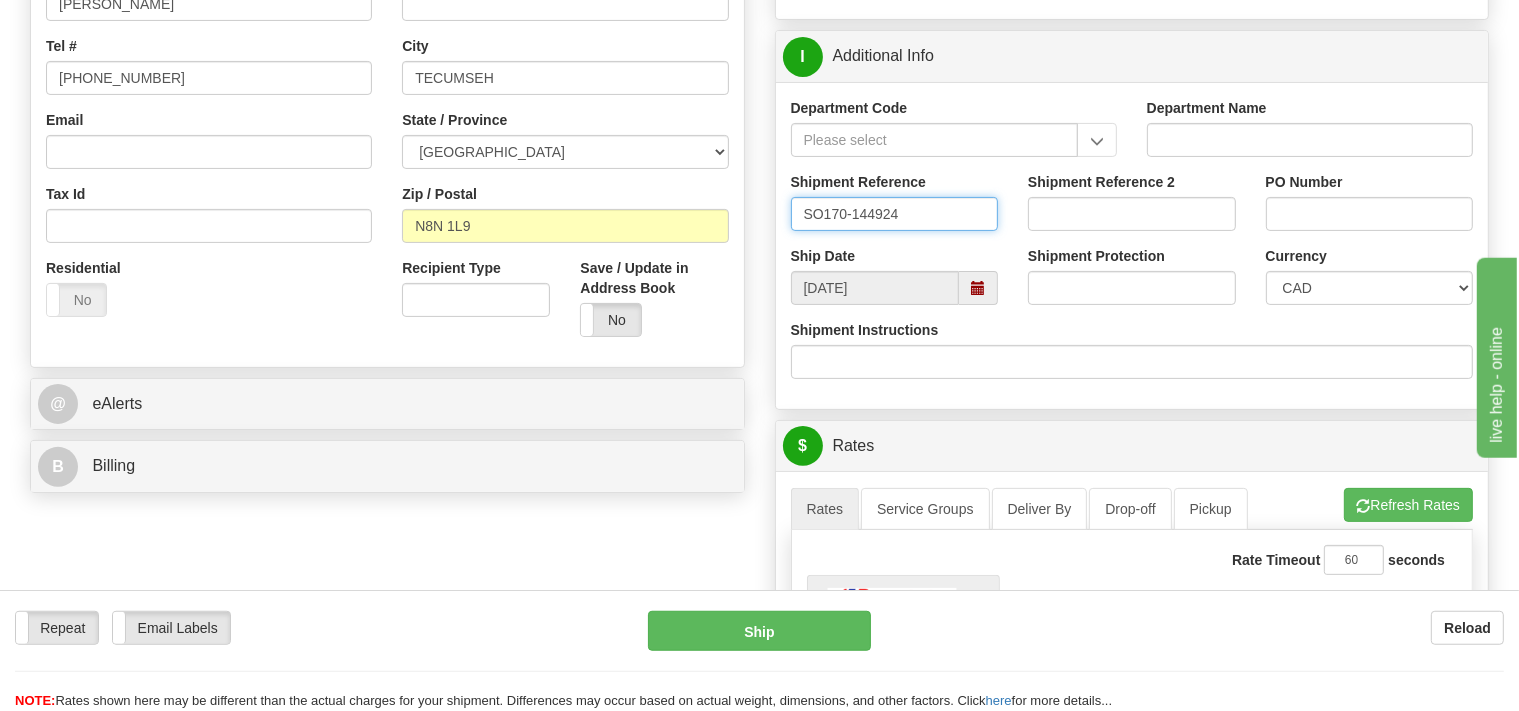 scroll, scrollTop: 528, scrollLeft: 0, axis: vertical 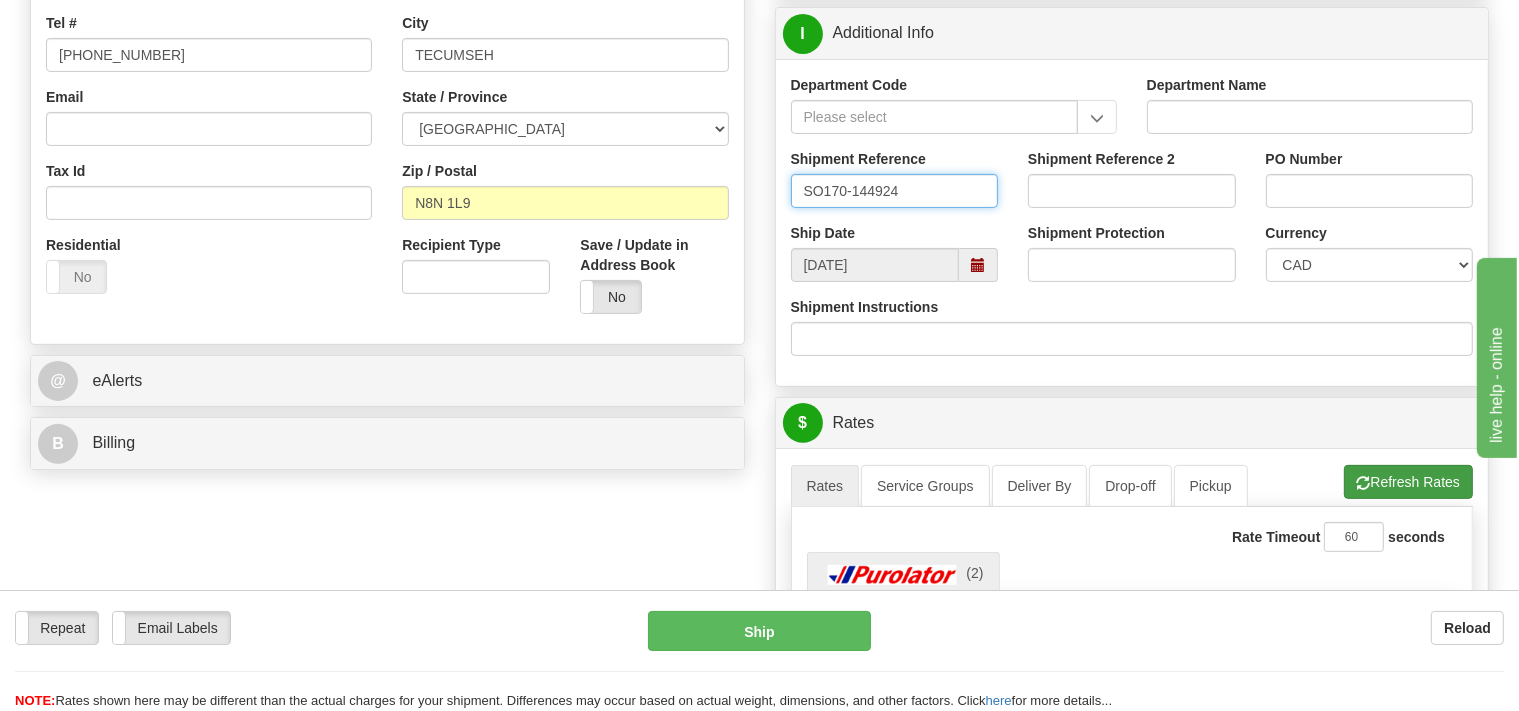 type on "SO170-144924" 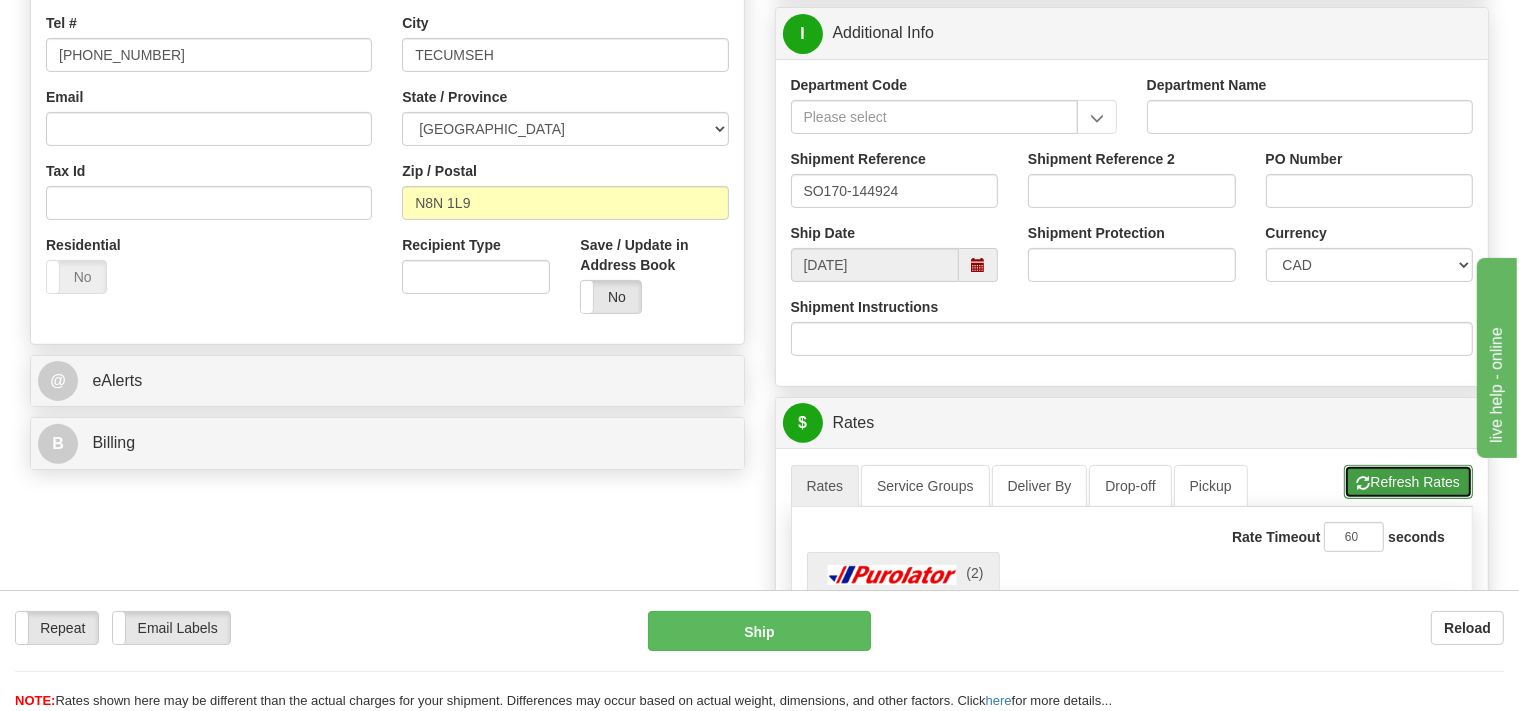click on "Refresh Rates" at bounding box center [1408, 482] 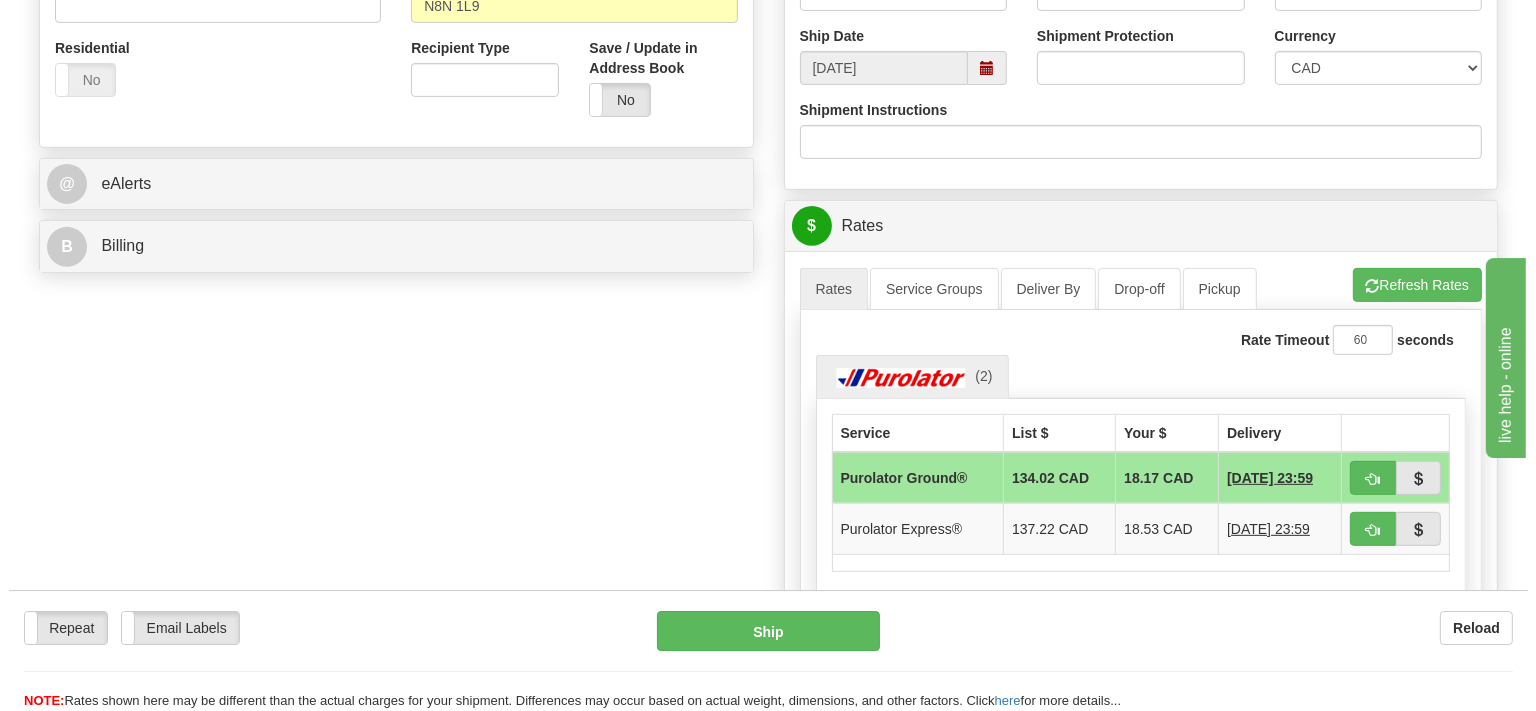 scroll, scrollTop: 739, scrollLeft: 0, axis: vertical 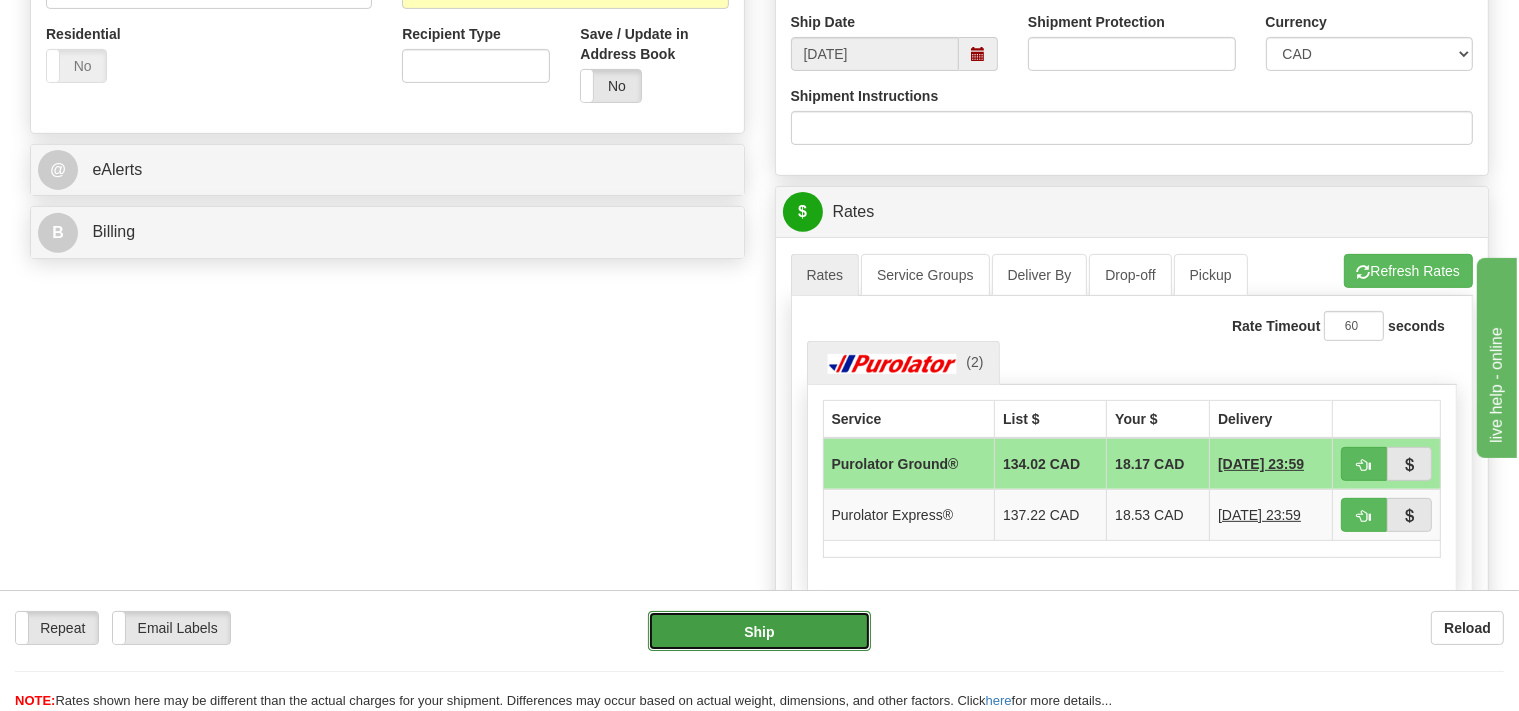 click on "Ship" at bounding box center (759, 631) 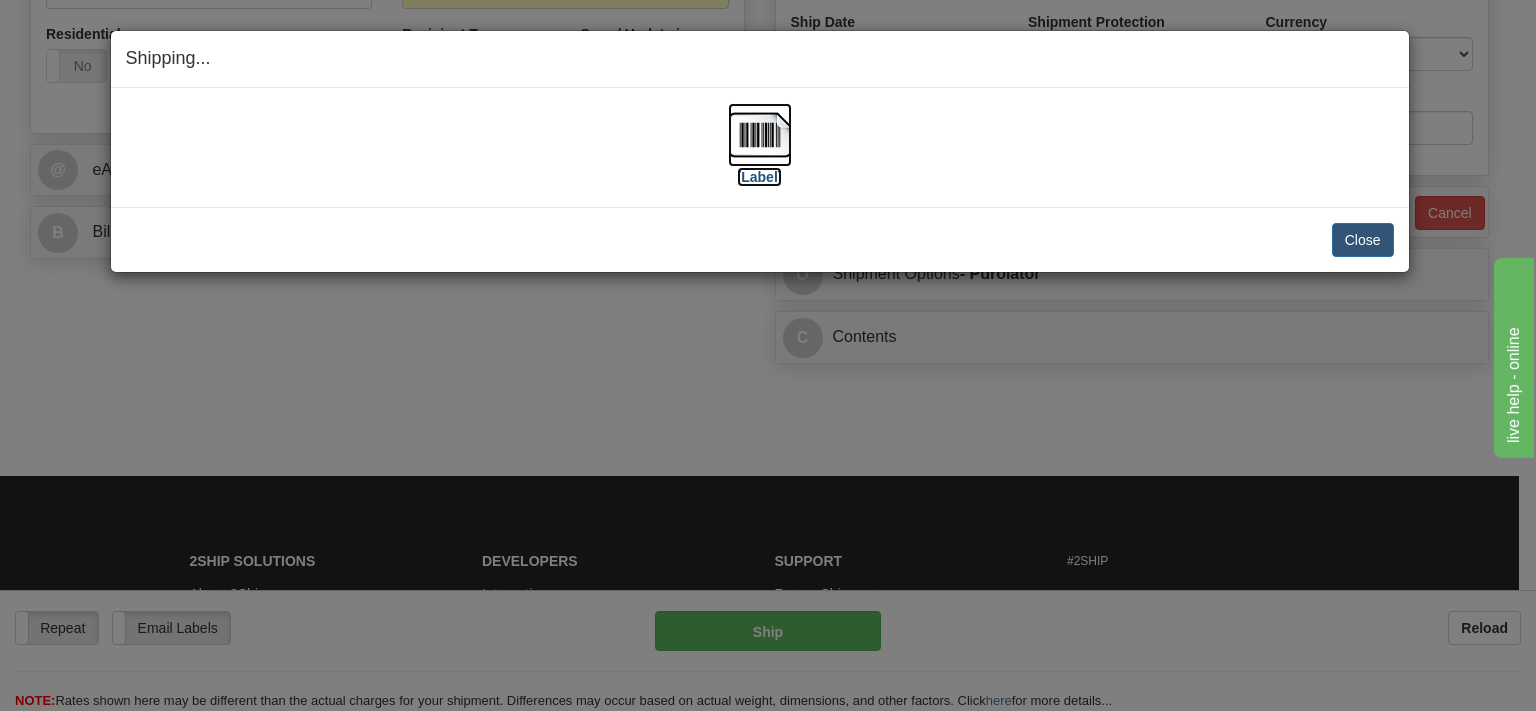 click at bounding box center [760, 135] 